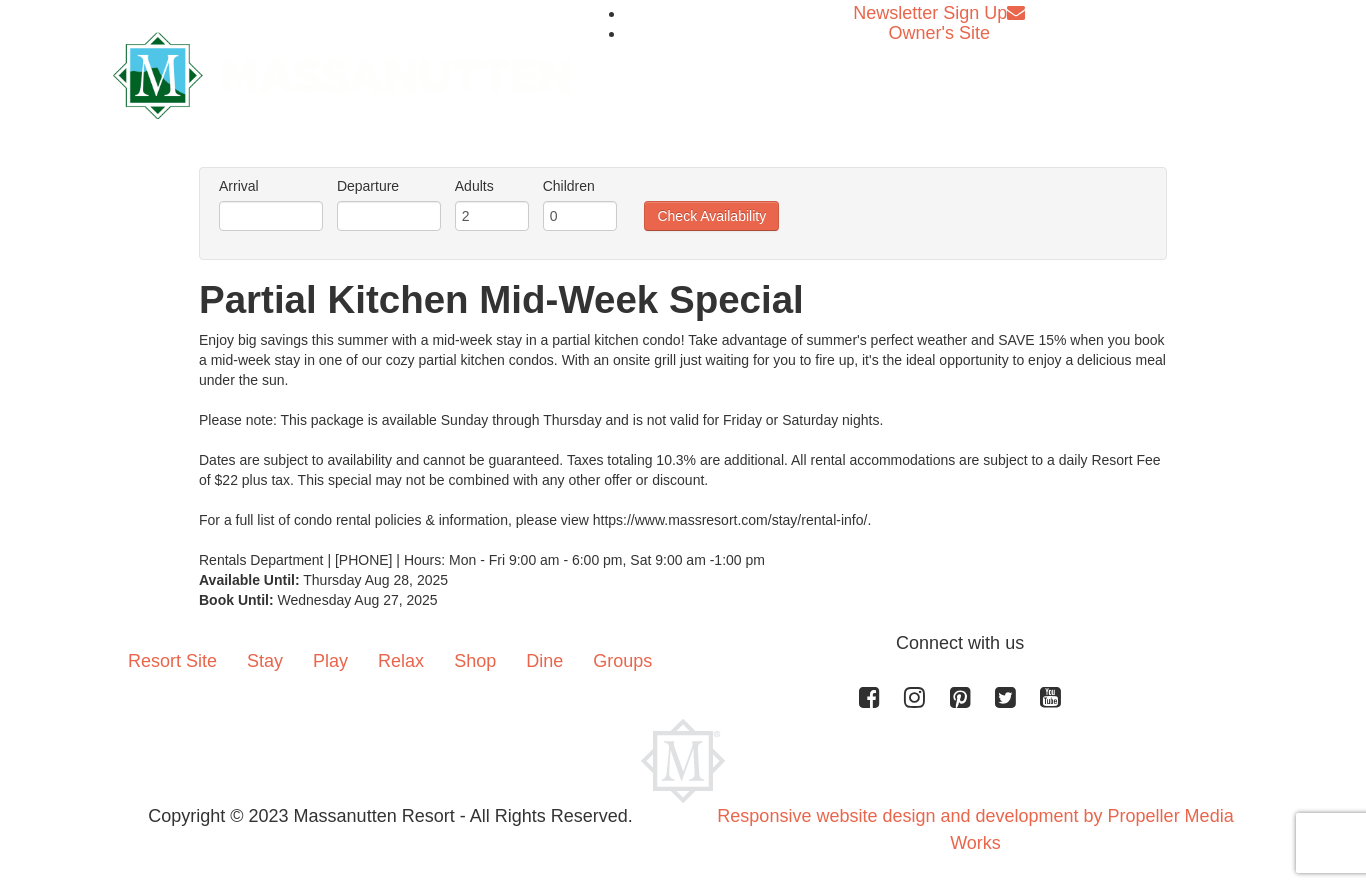 scroll, scrollTop: 0, scrollLeft: 0, axis: both 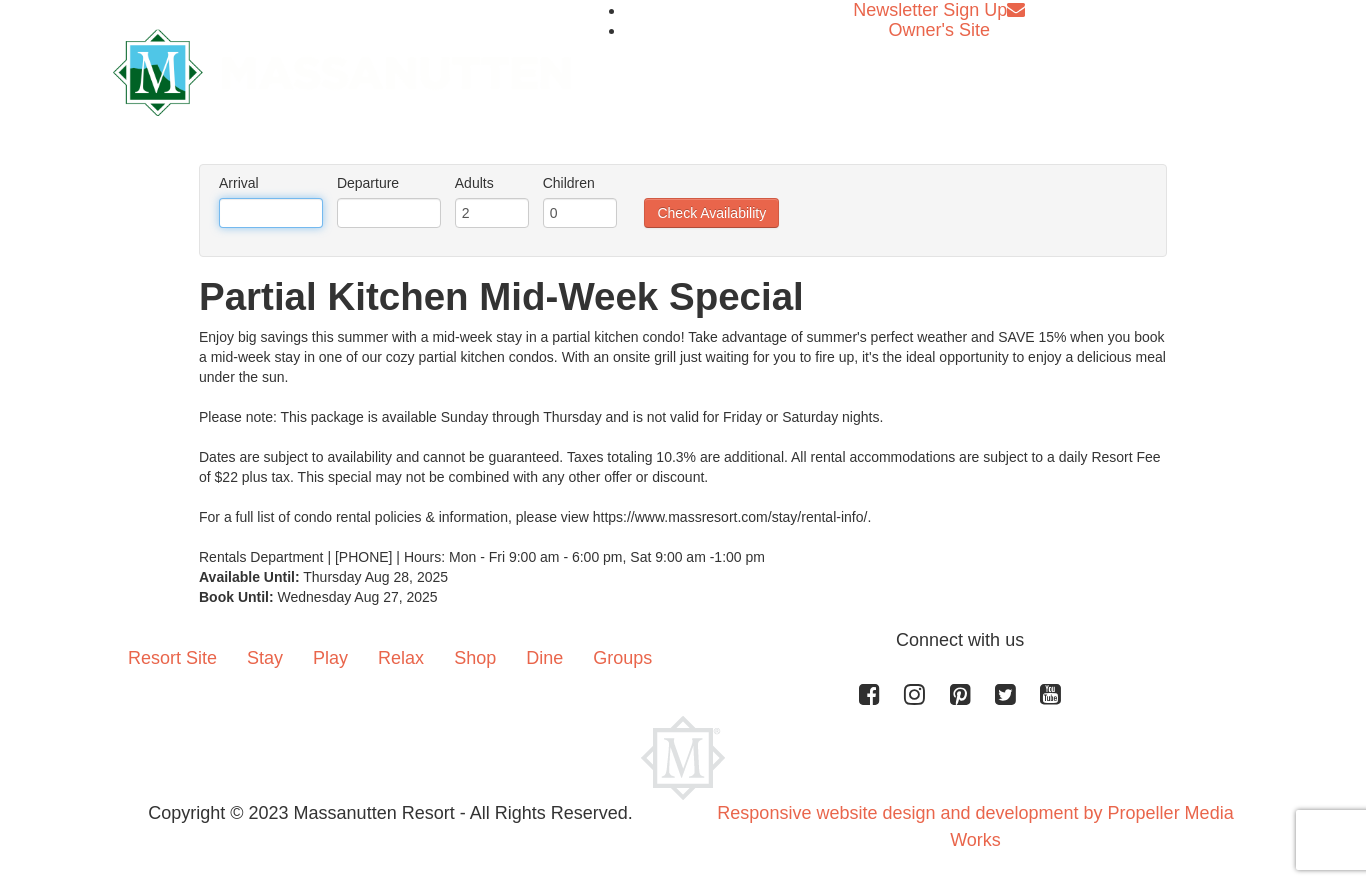 click at bounding box center (271, 213) 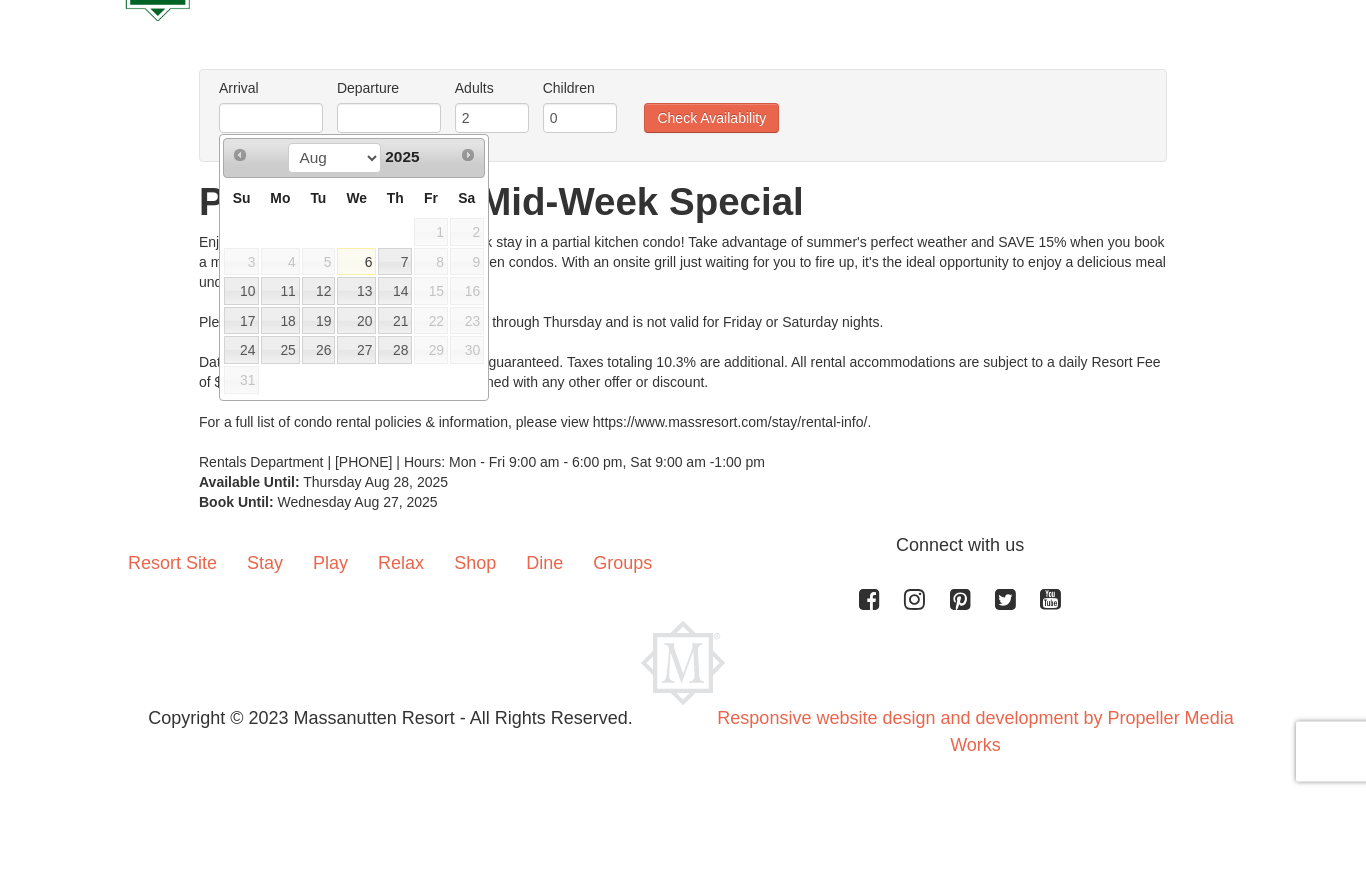 click on "Next" at bounding box center [468, 250] 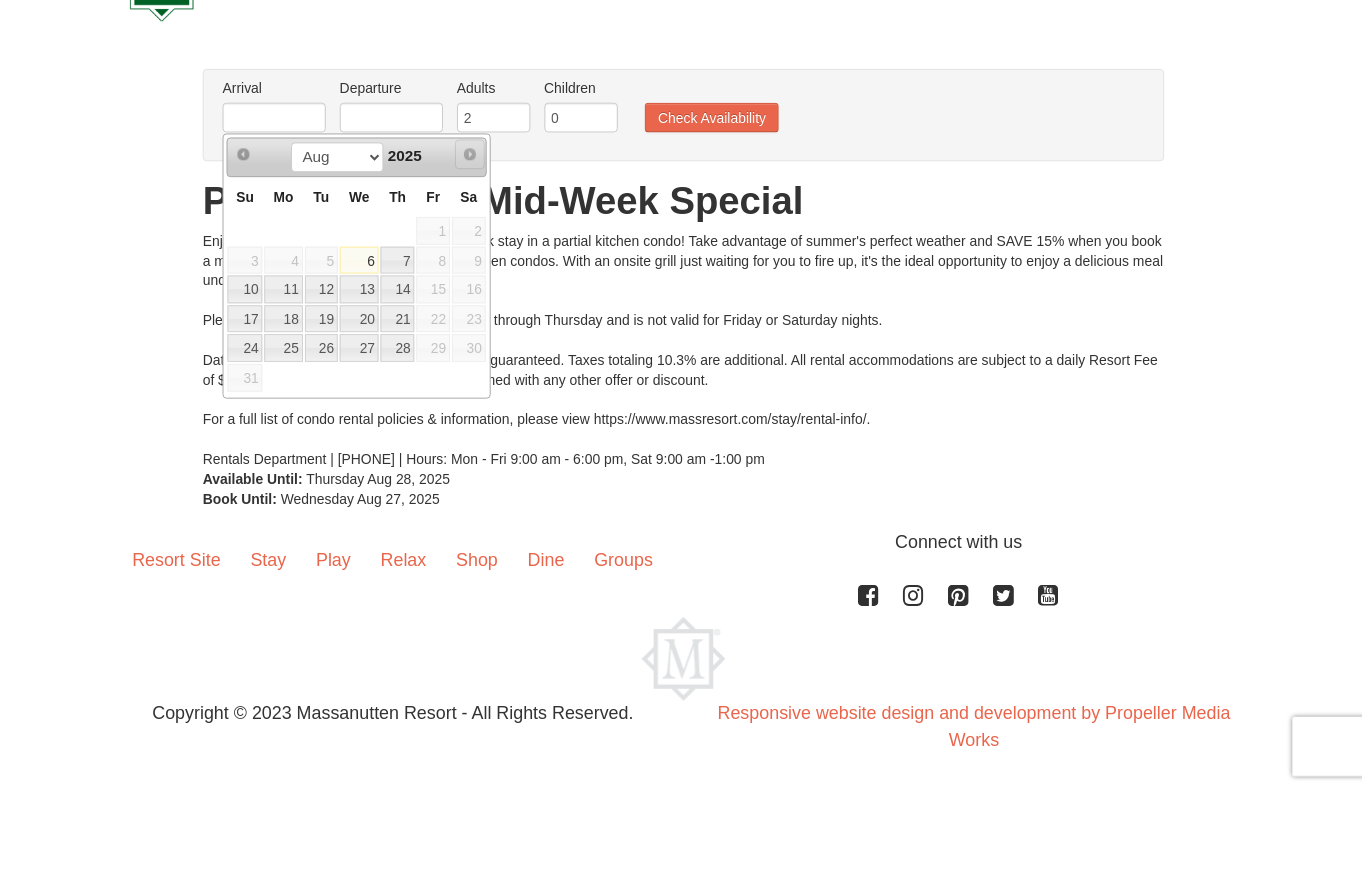 scroll, scrollTop: 8, scrollLeft: 0, axis: vertical 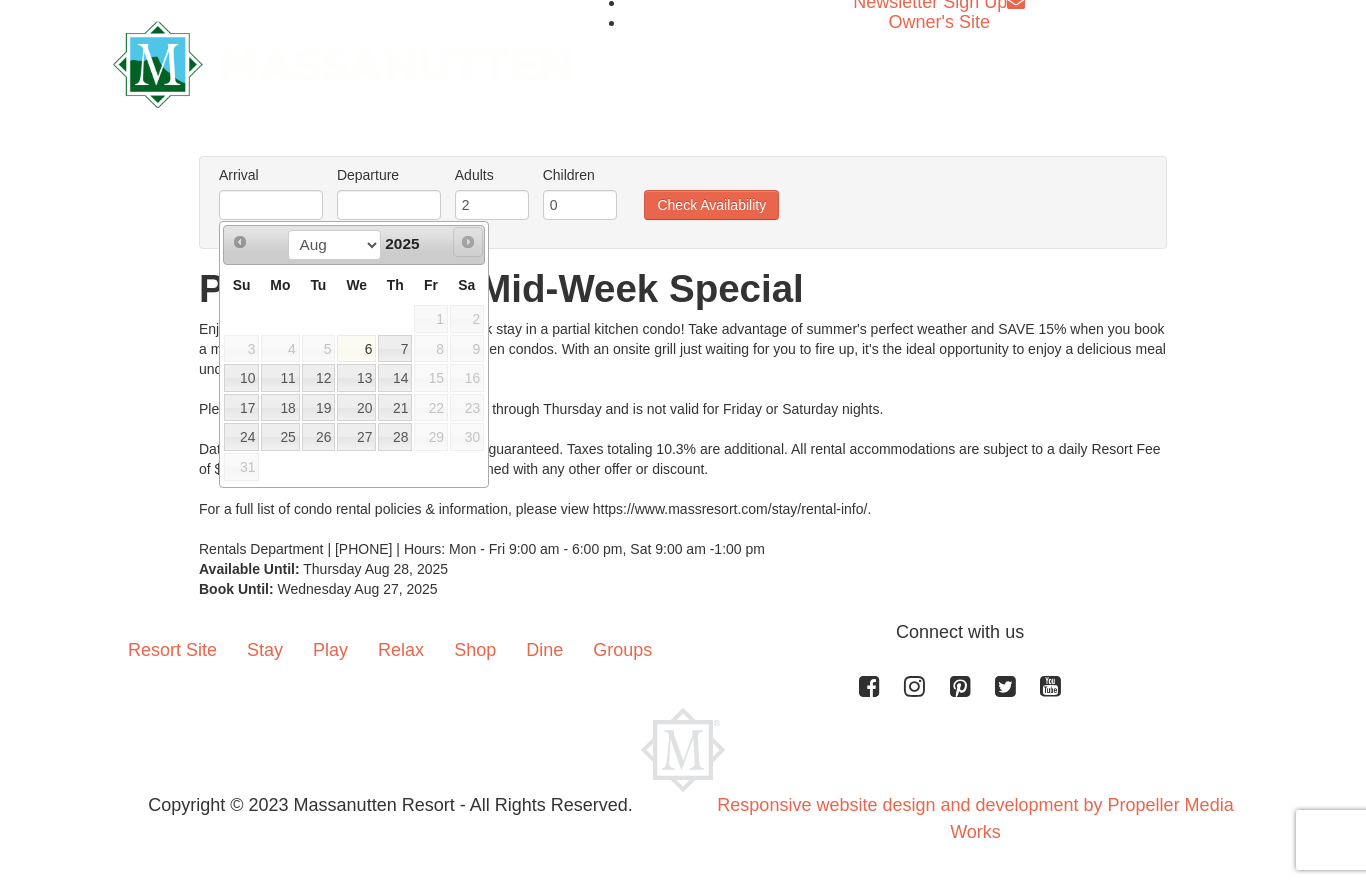 click on "Prev" at bounding box center [240, 242] 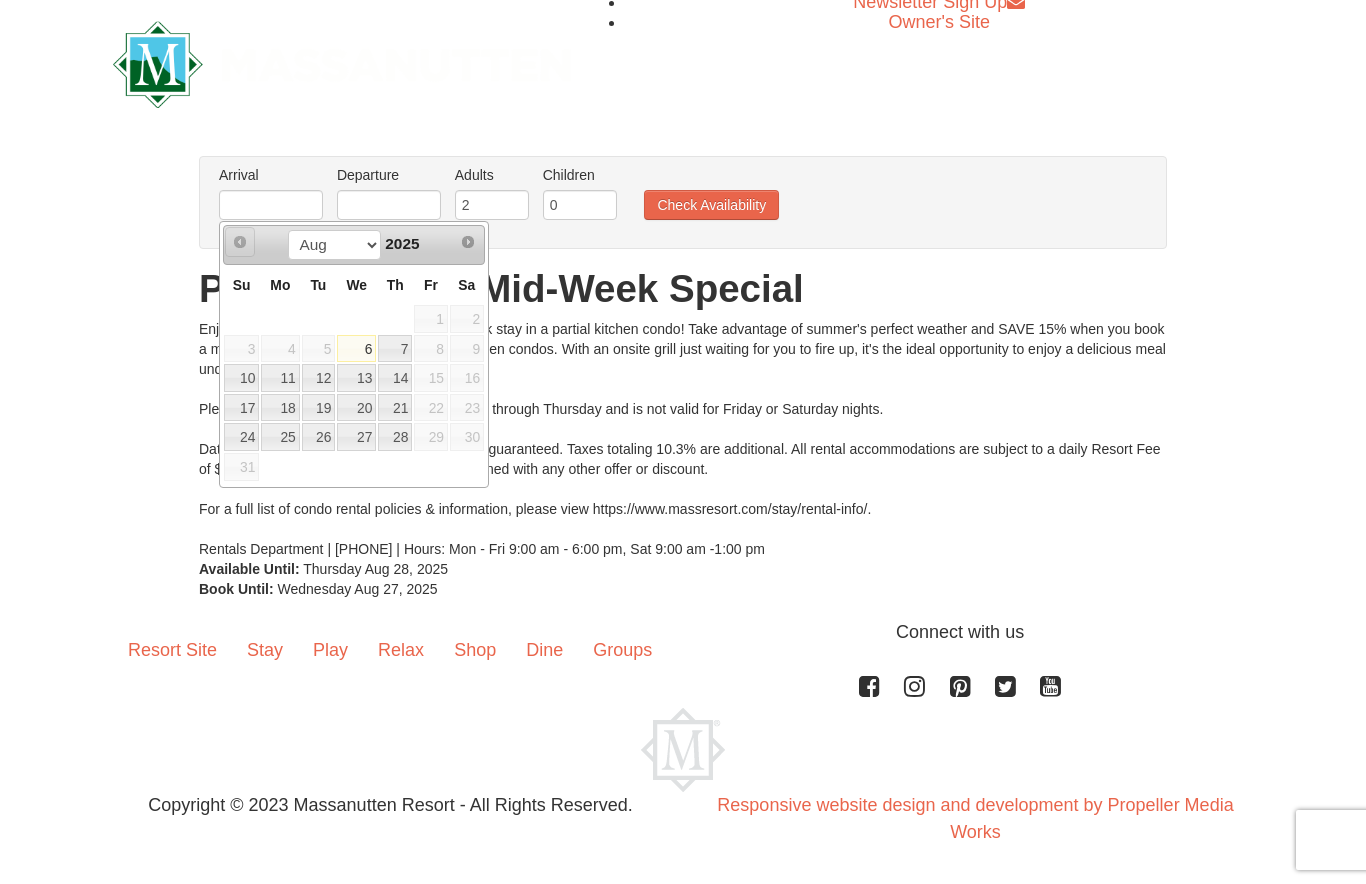 scroll, scrollTop: 0, scrollLeft: 0, axis: both 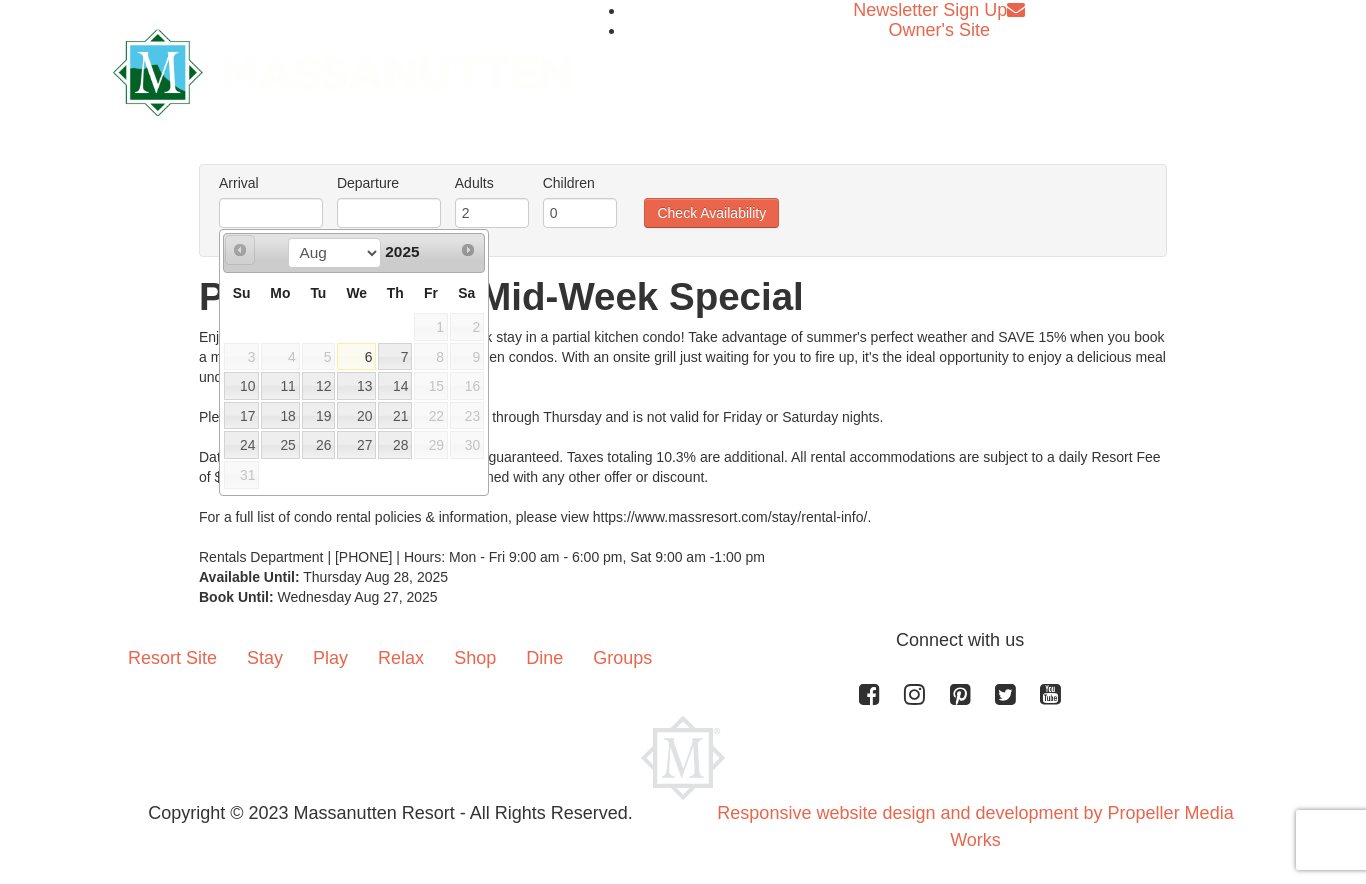 click on "11" at bounding box center [280, 386] 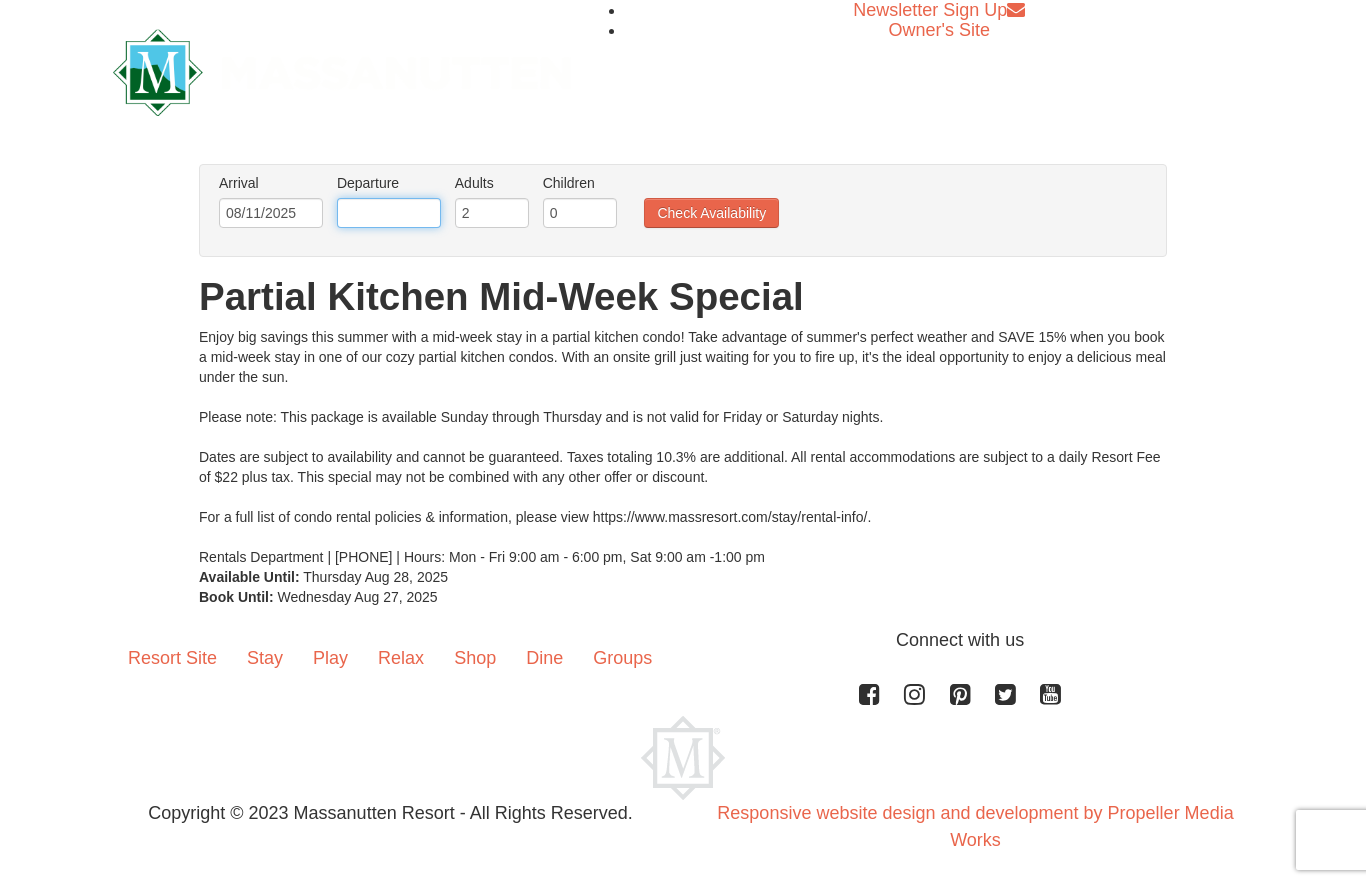 click at bounding box center [389, 213] 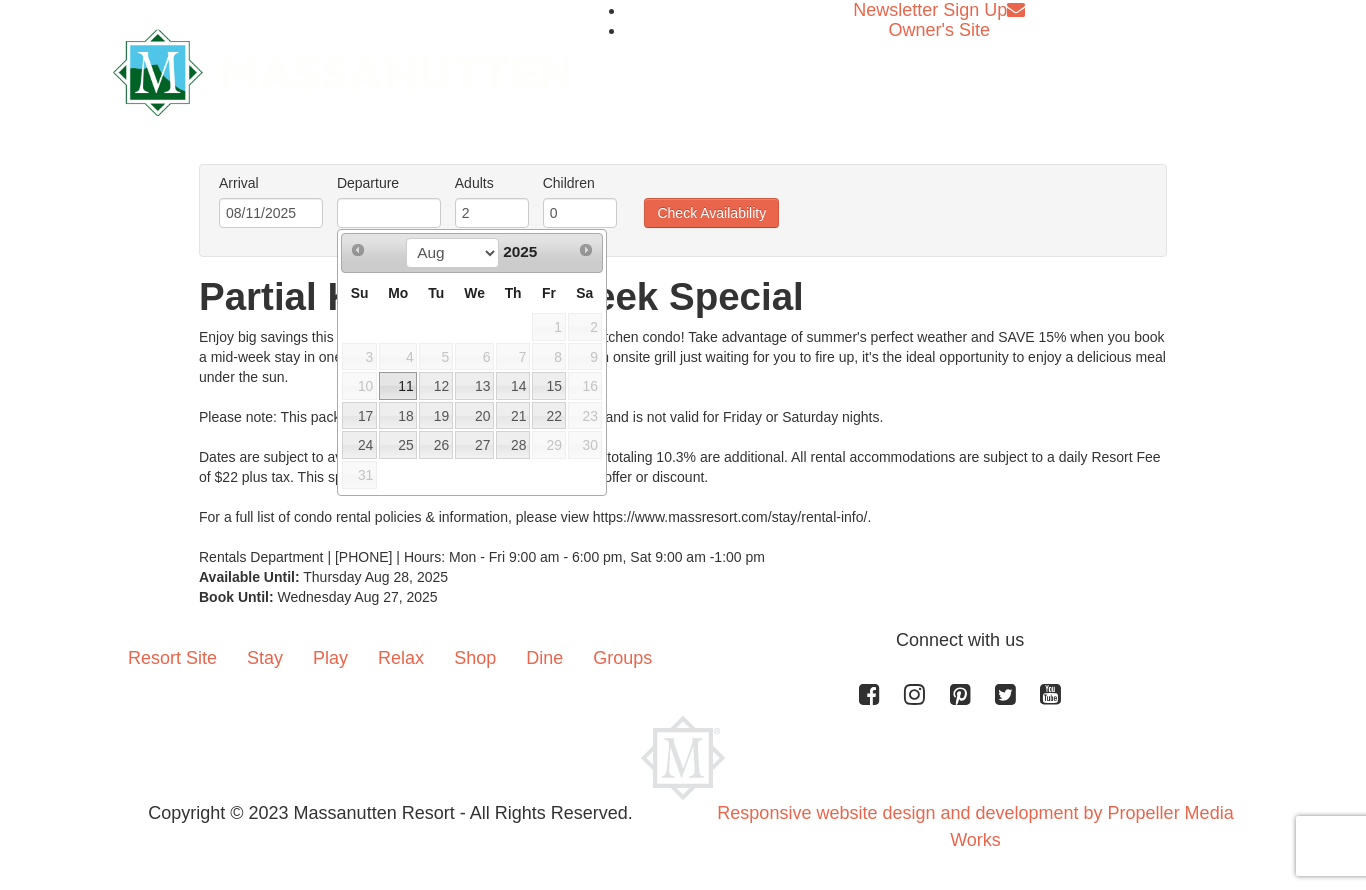 click on "14" at bounding box center (513, 386) 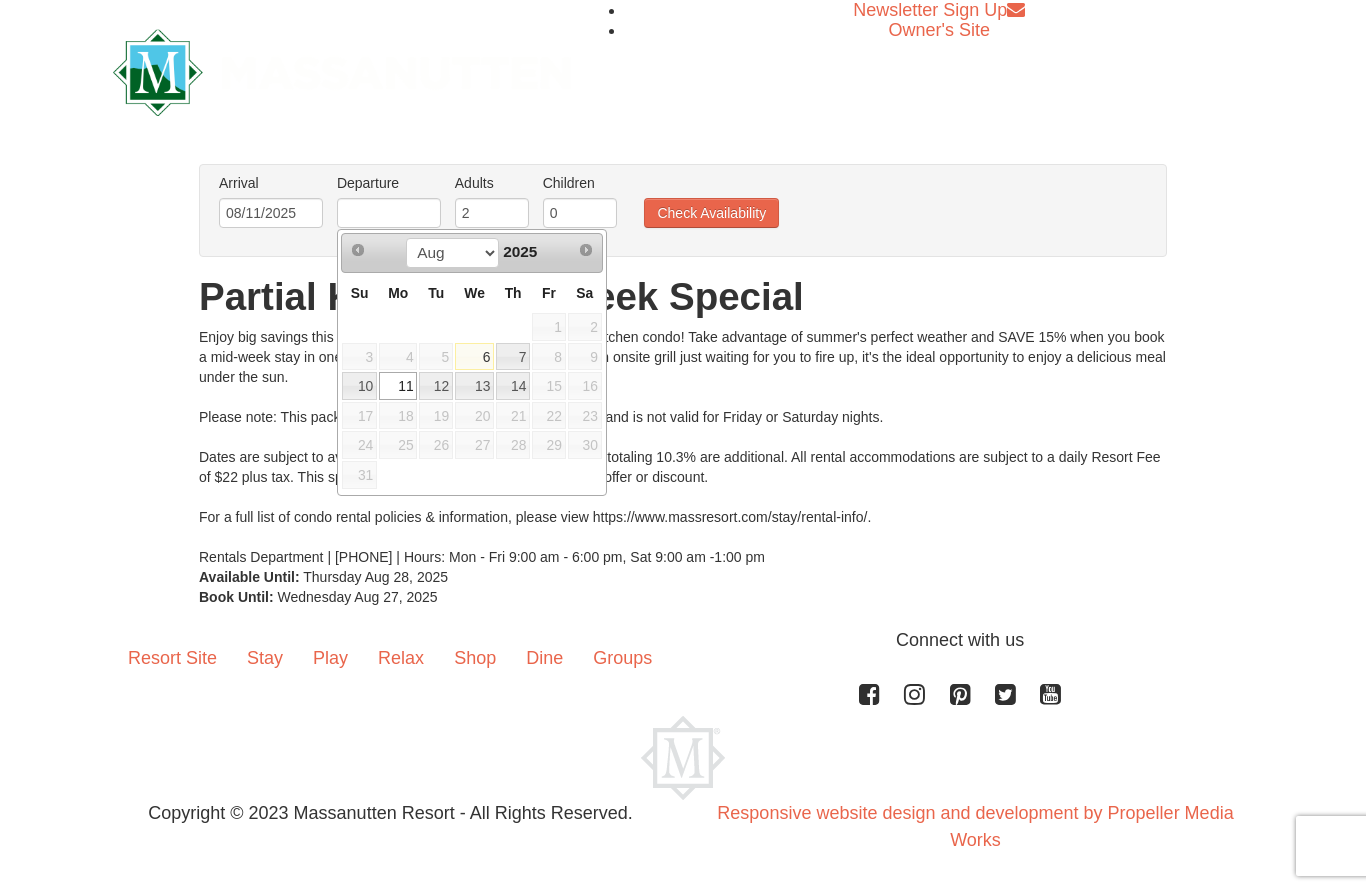 type on "08/14/2025" 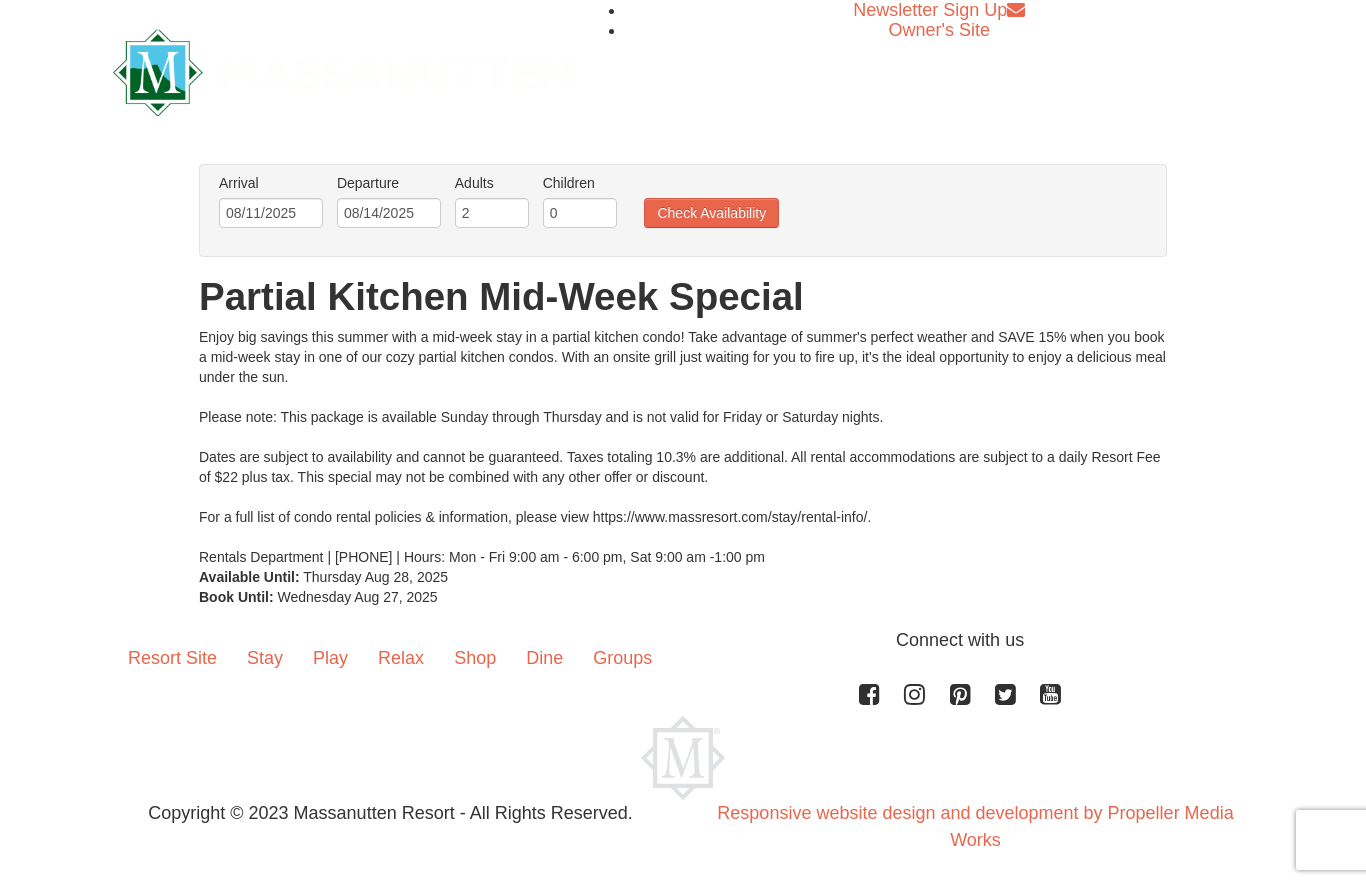 click on "Check Availability" at bounding box center (711, 213) 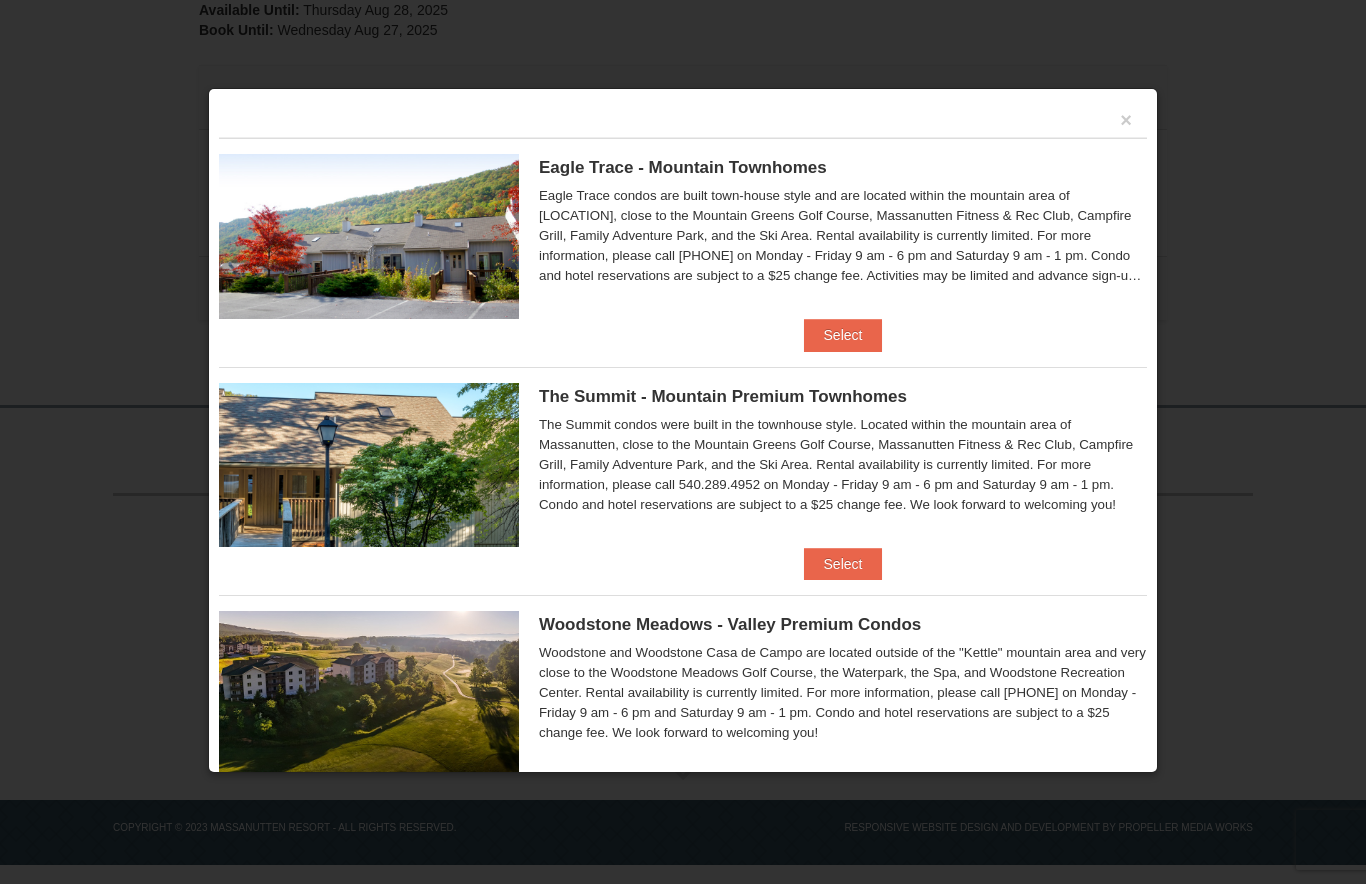 scroll, scrollTop: 528, scrollLeft: 0, axis: vertical 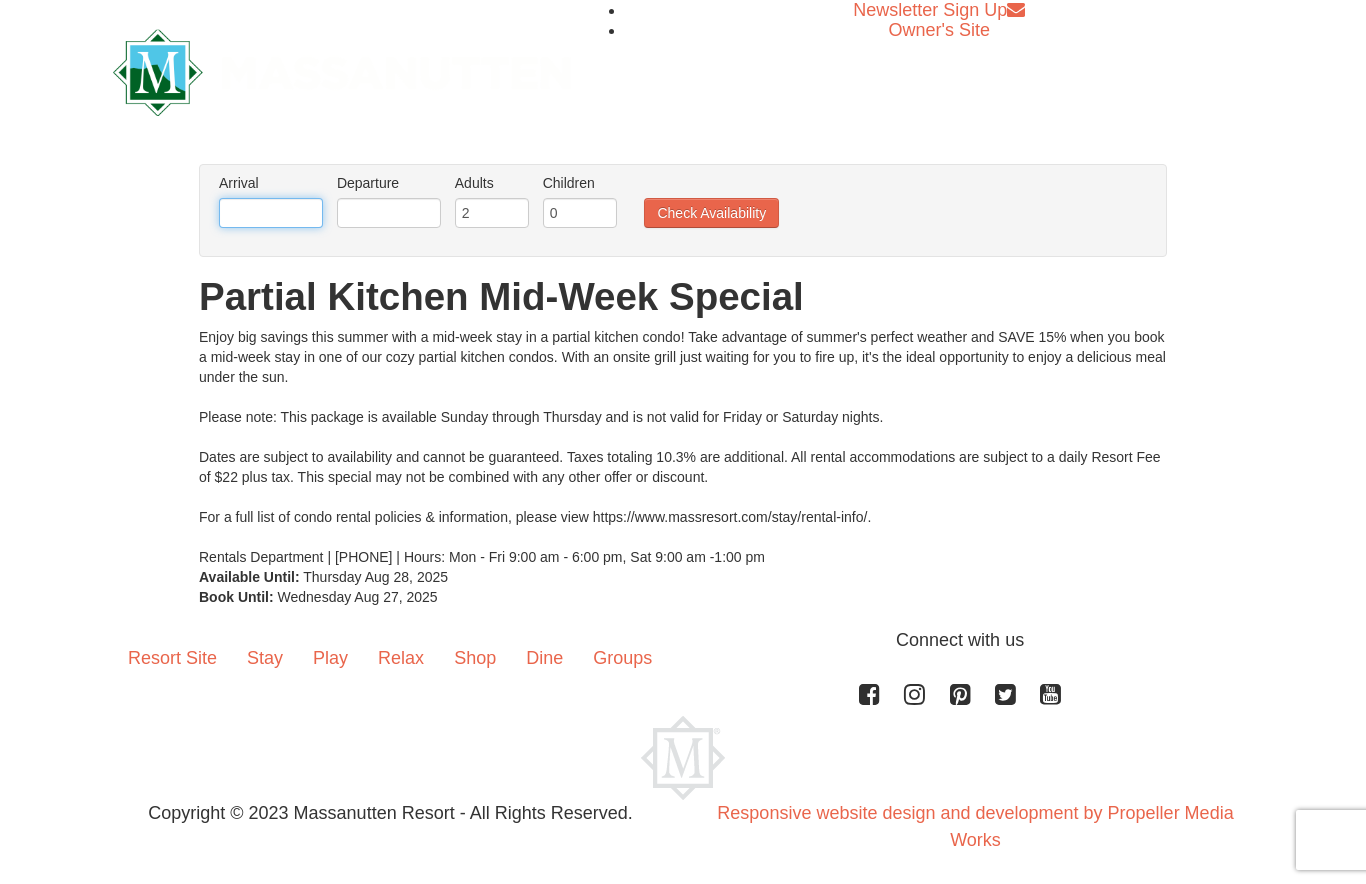 click at bounding box center (271, 213) 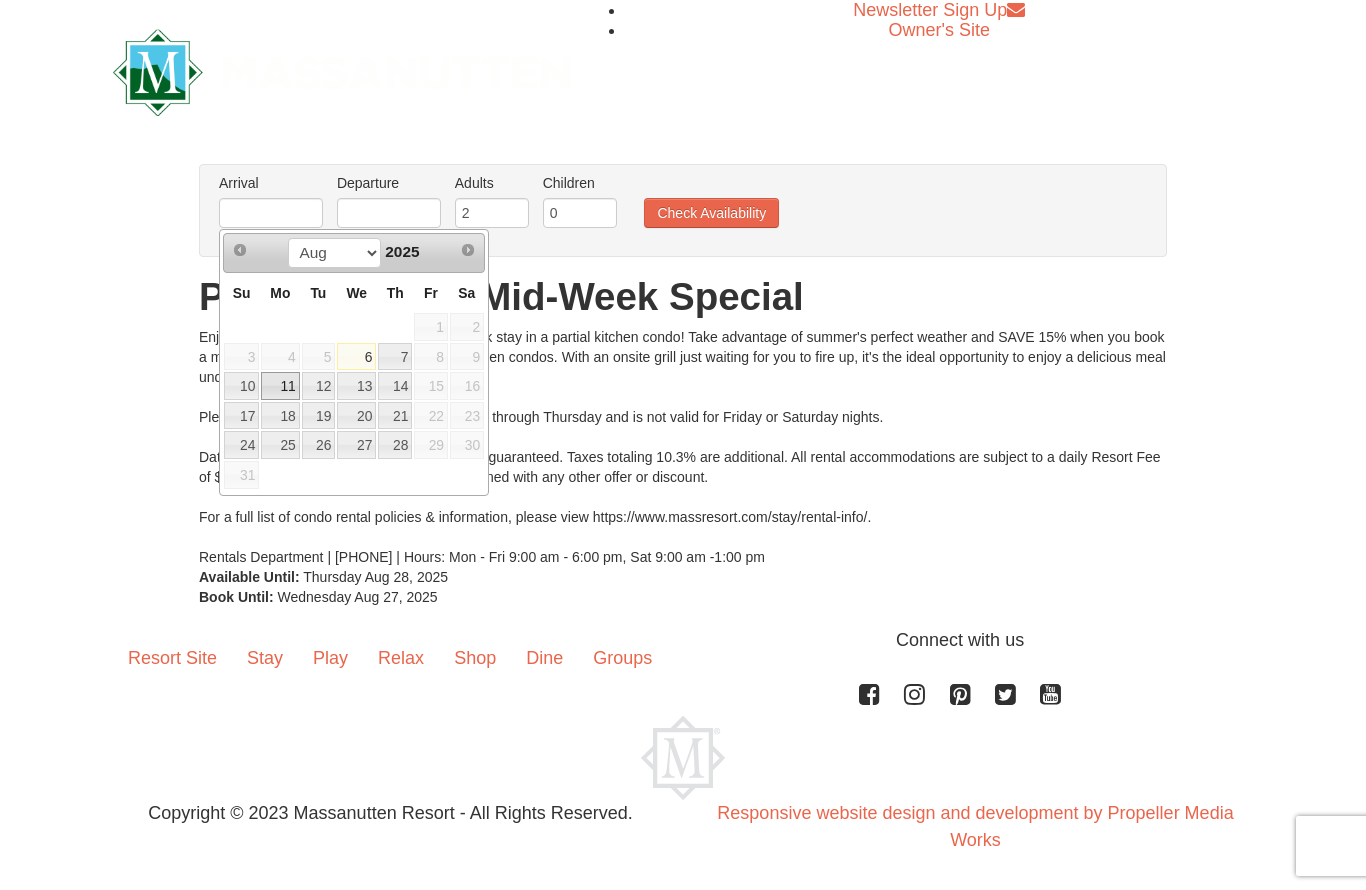 click on "11" at bounding box center [280, 386] 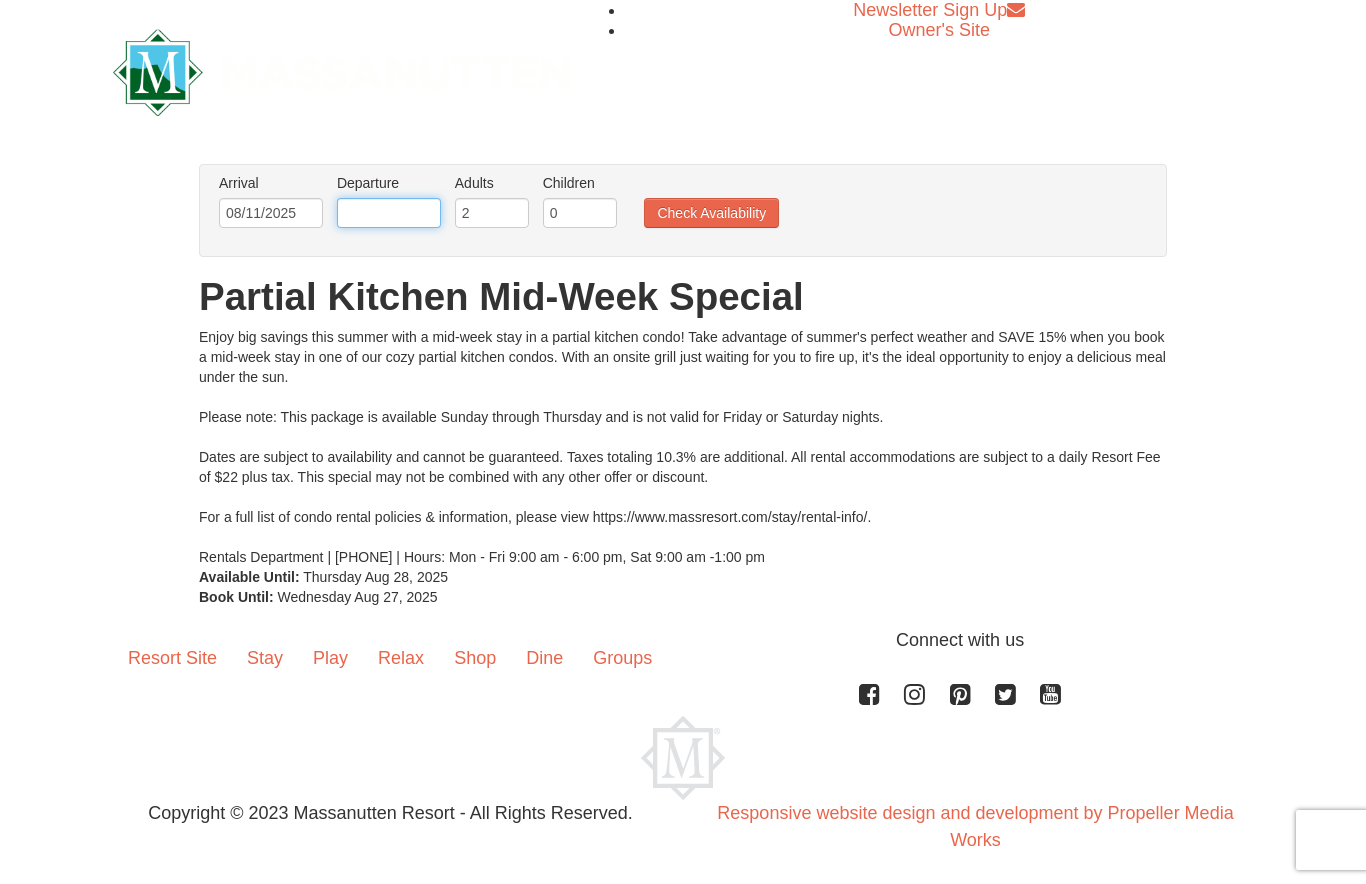 click at bounding box center [389, 213] 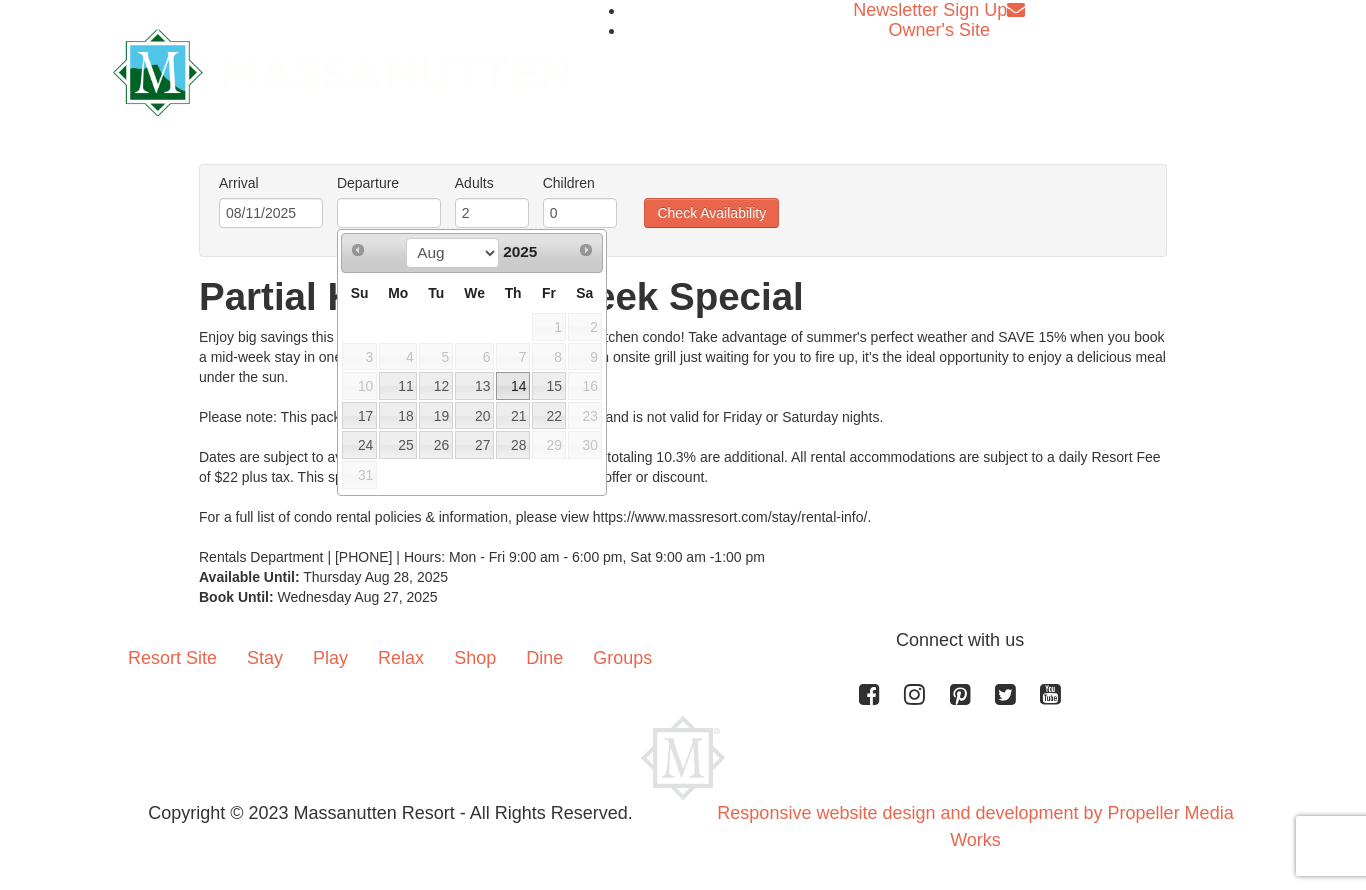 click on "14" at bounding box center [513, 386] 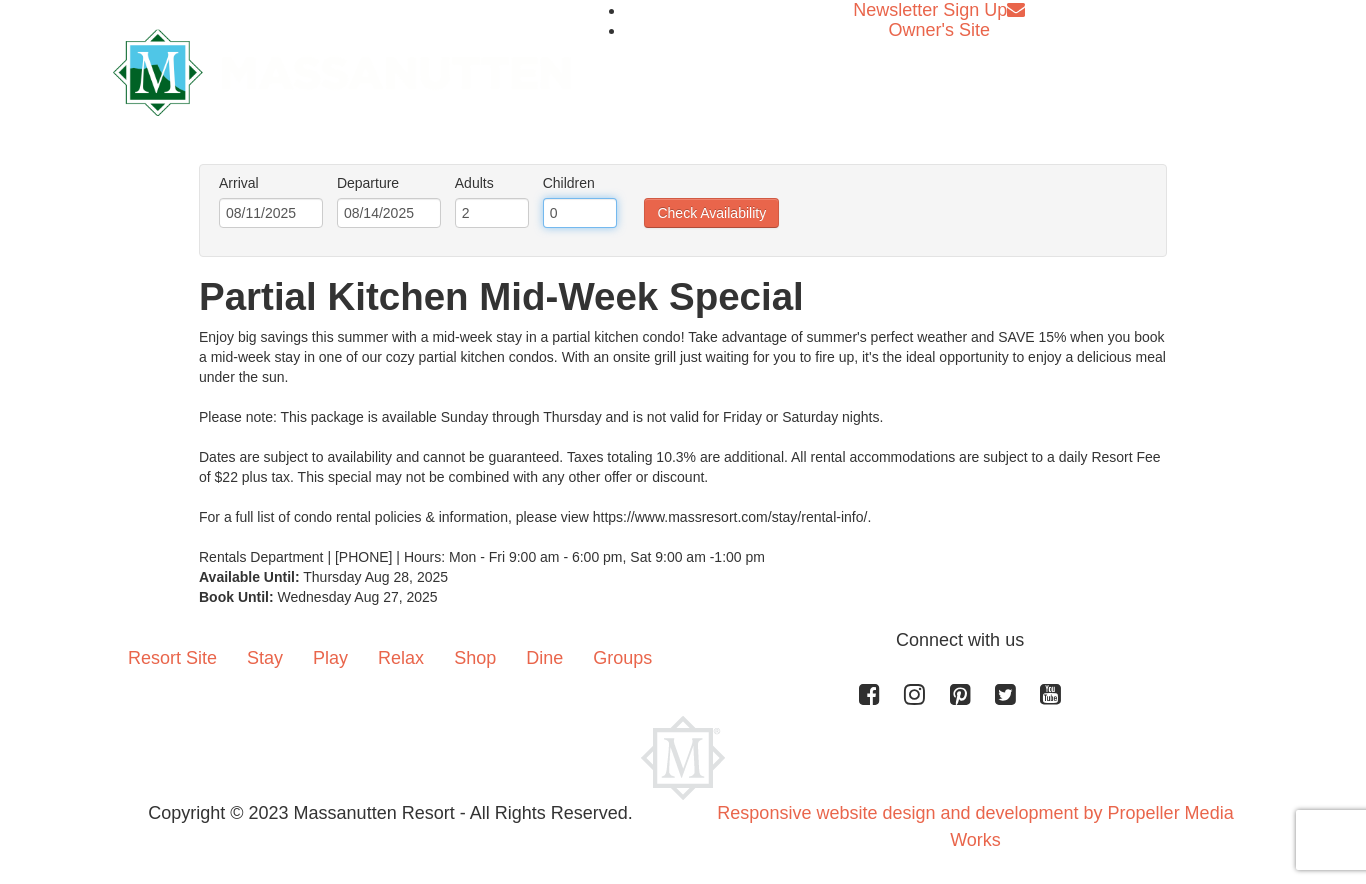 click on "0" at bounding box center [580, 213] 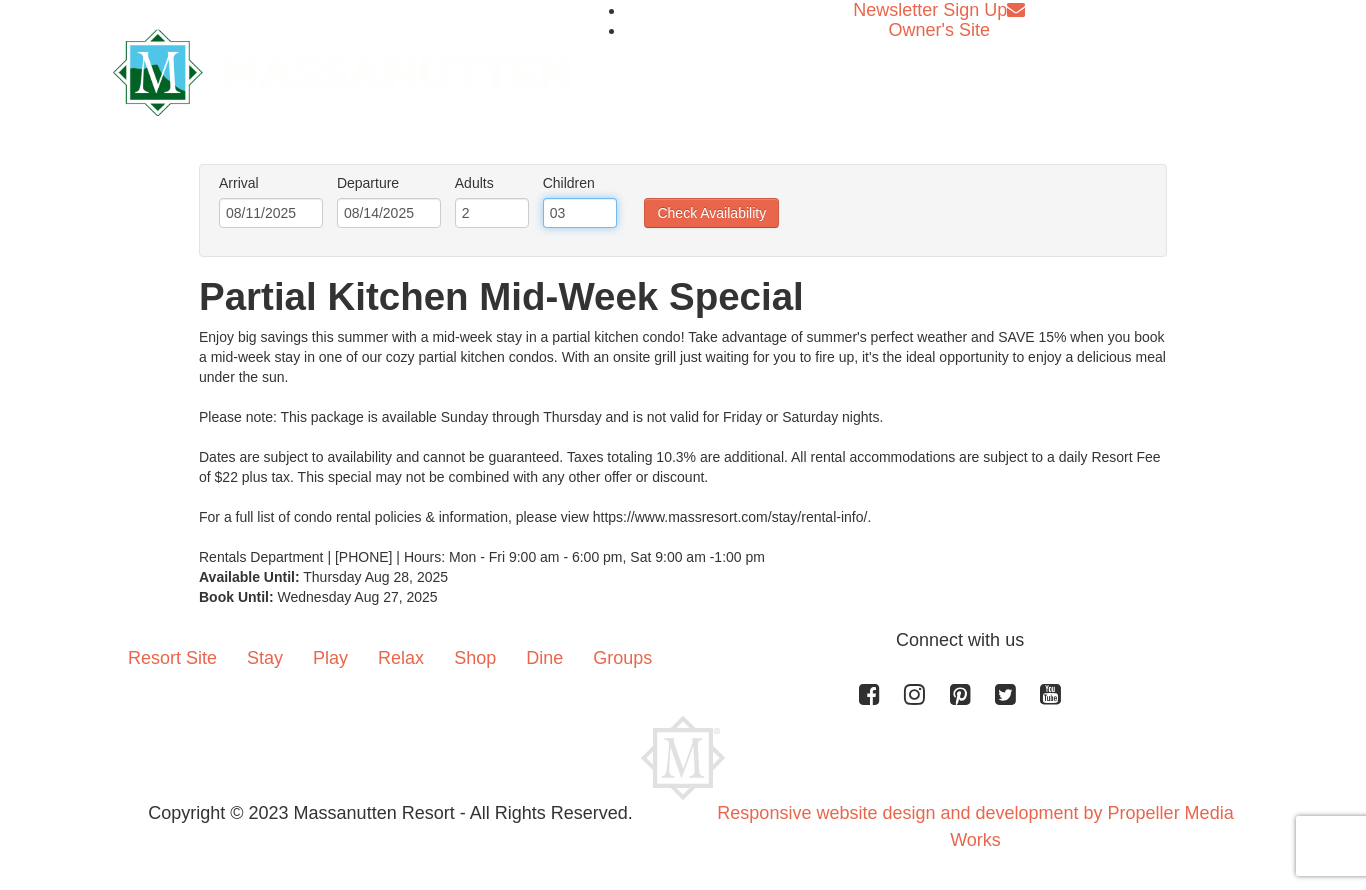 type on "0" 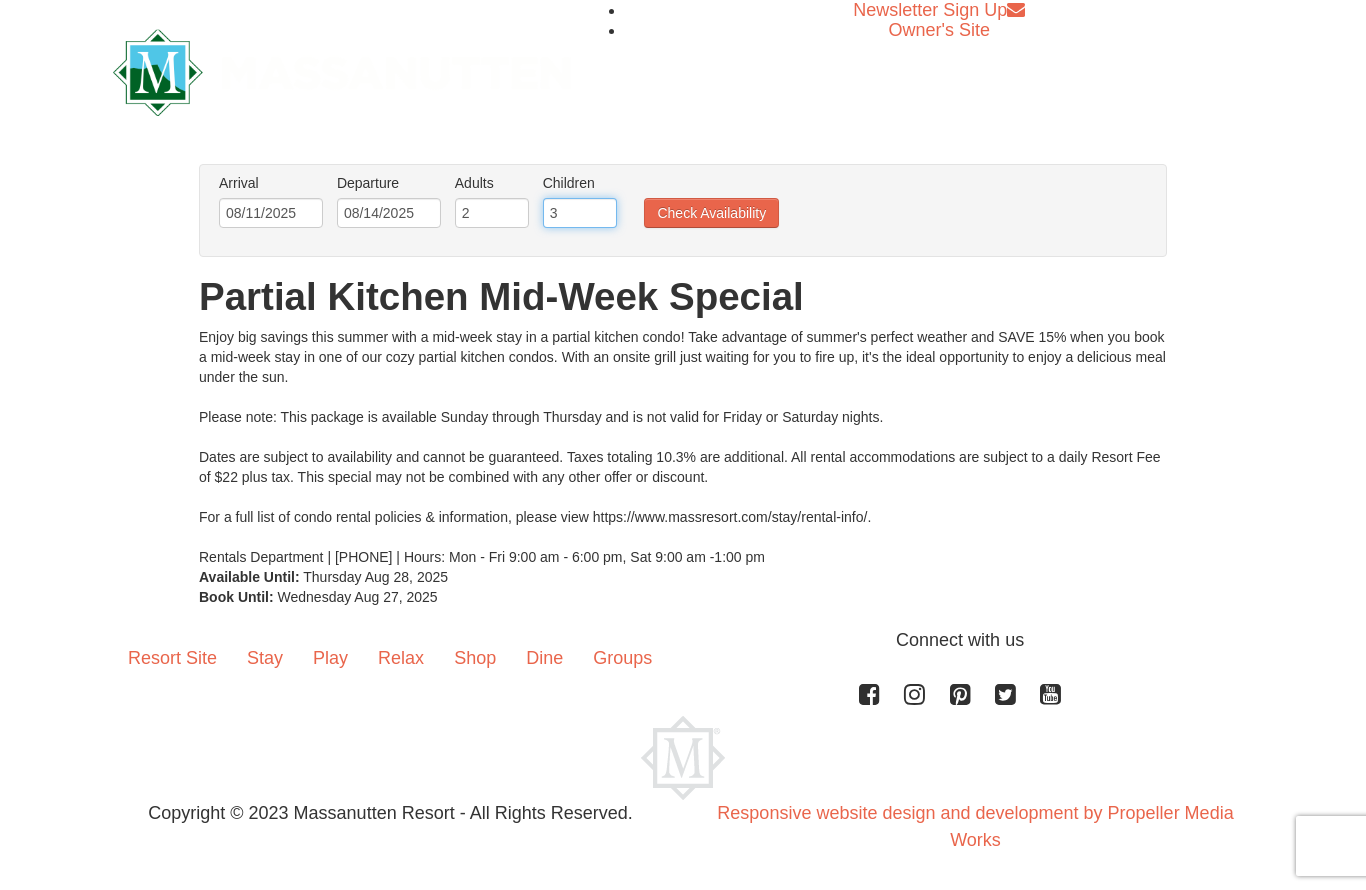 type on "3" 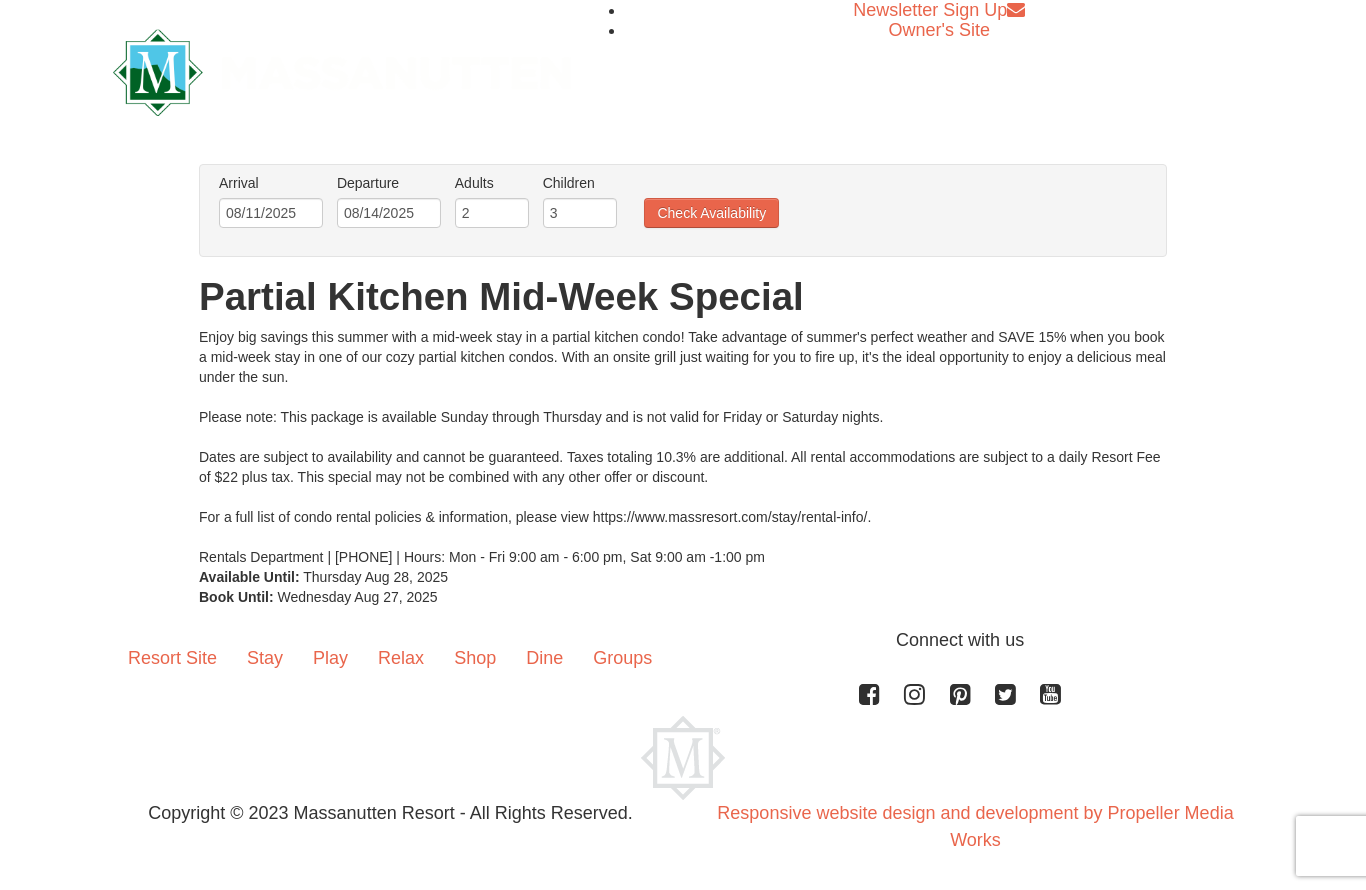 click on "Check Availability" at bounding box center [711, 213] 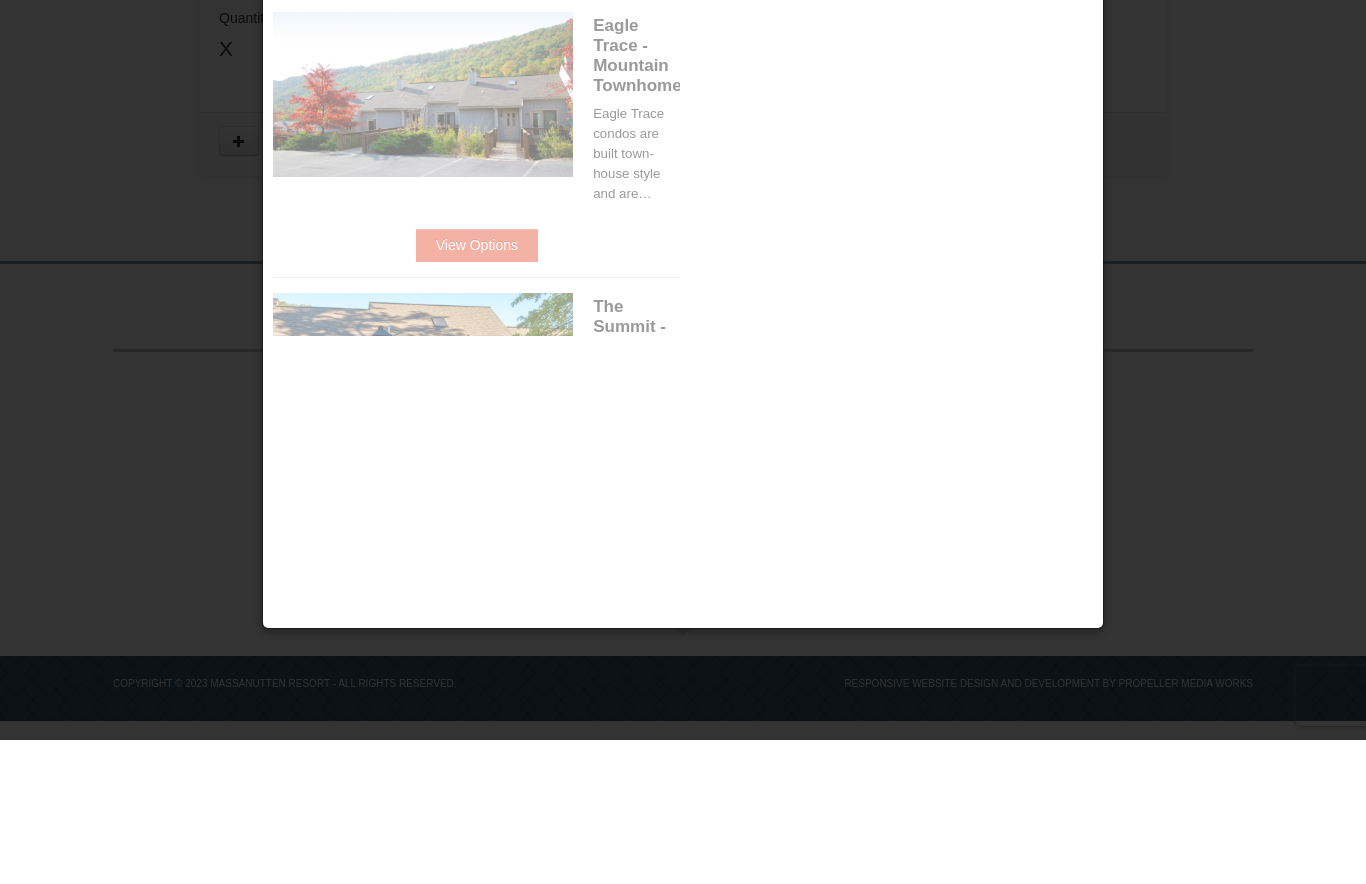 scroll, scrollTop: 672, scrollLeft: 0, axis: vertical 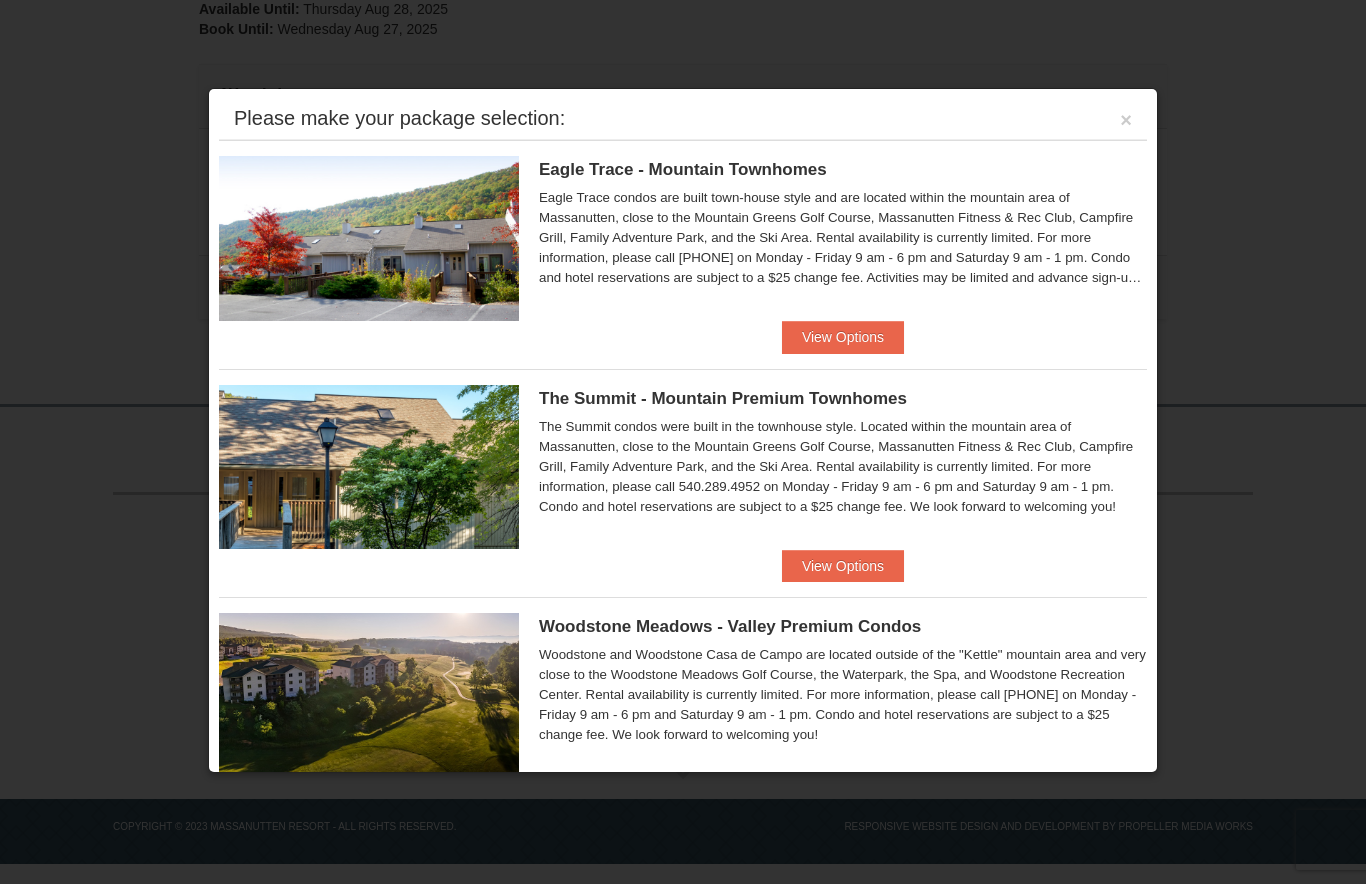 click on "View Options" at bounding box center (843, 337) 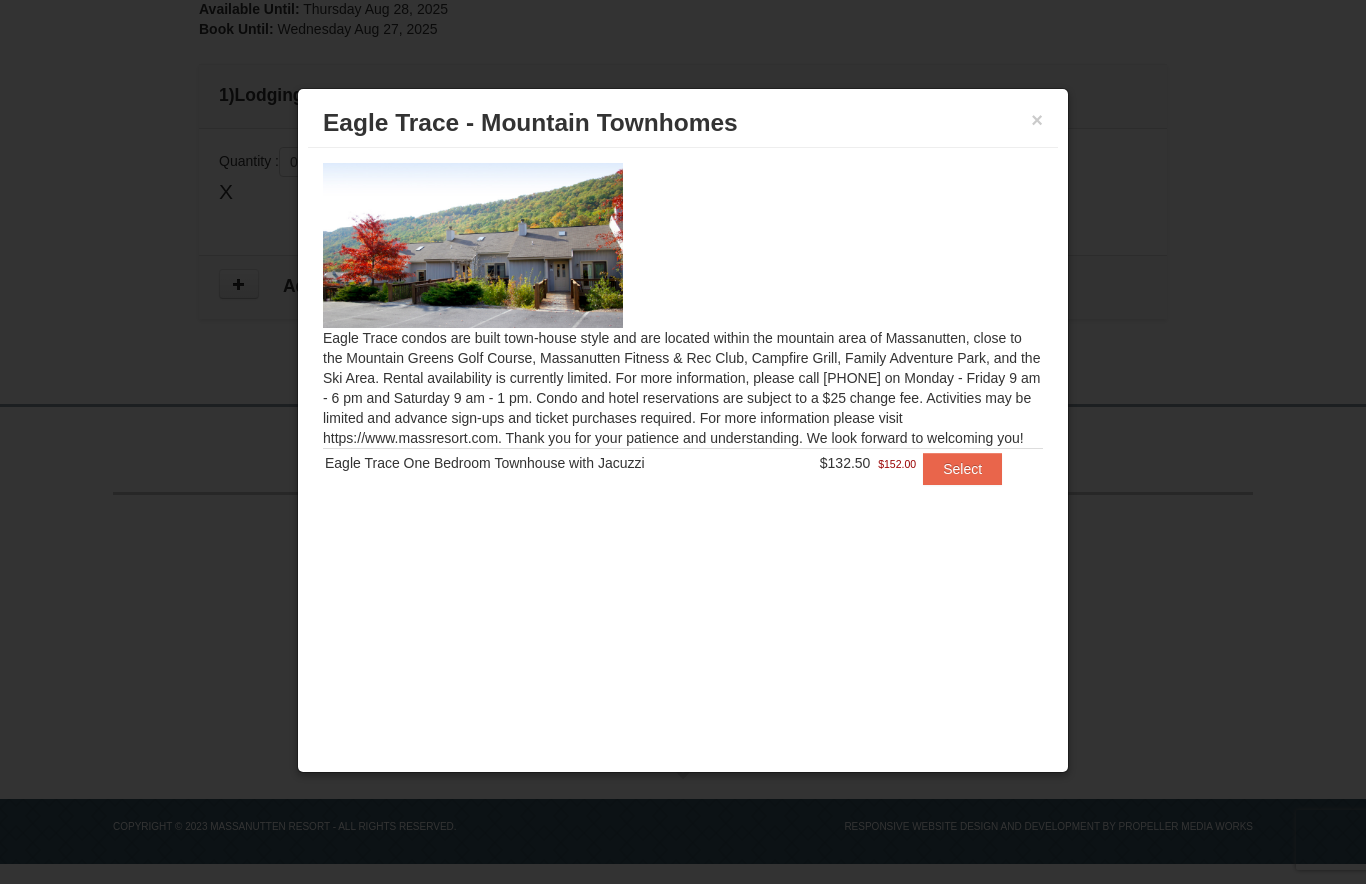 click on "×
Eagle Trace - Mountain Townhomes" at bounding box center [683, 123] 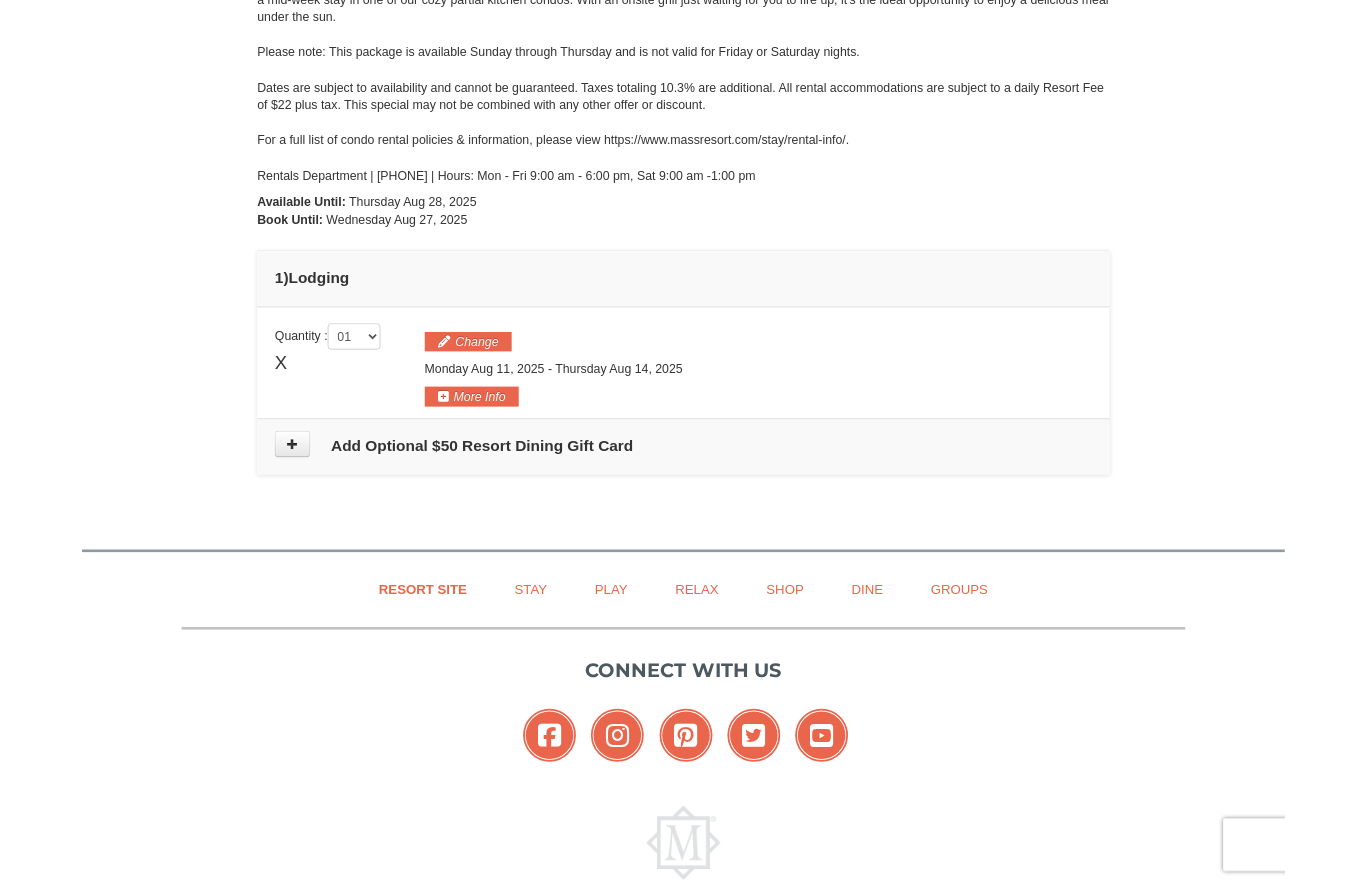 scroll, scrollTop: 0, scrollLeft: 0, axis: both 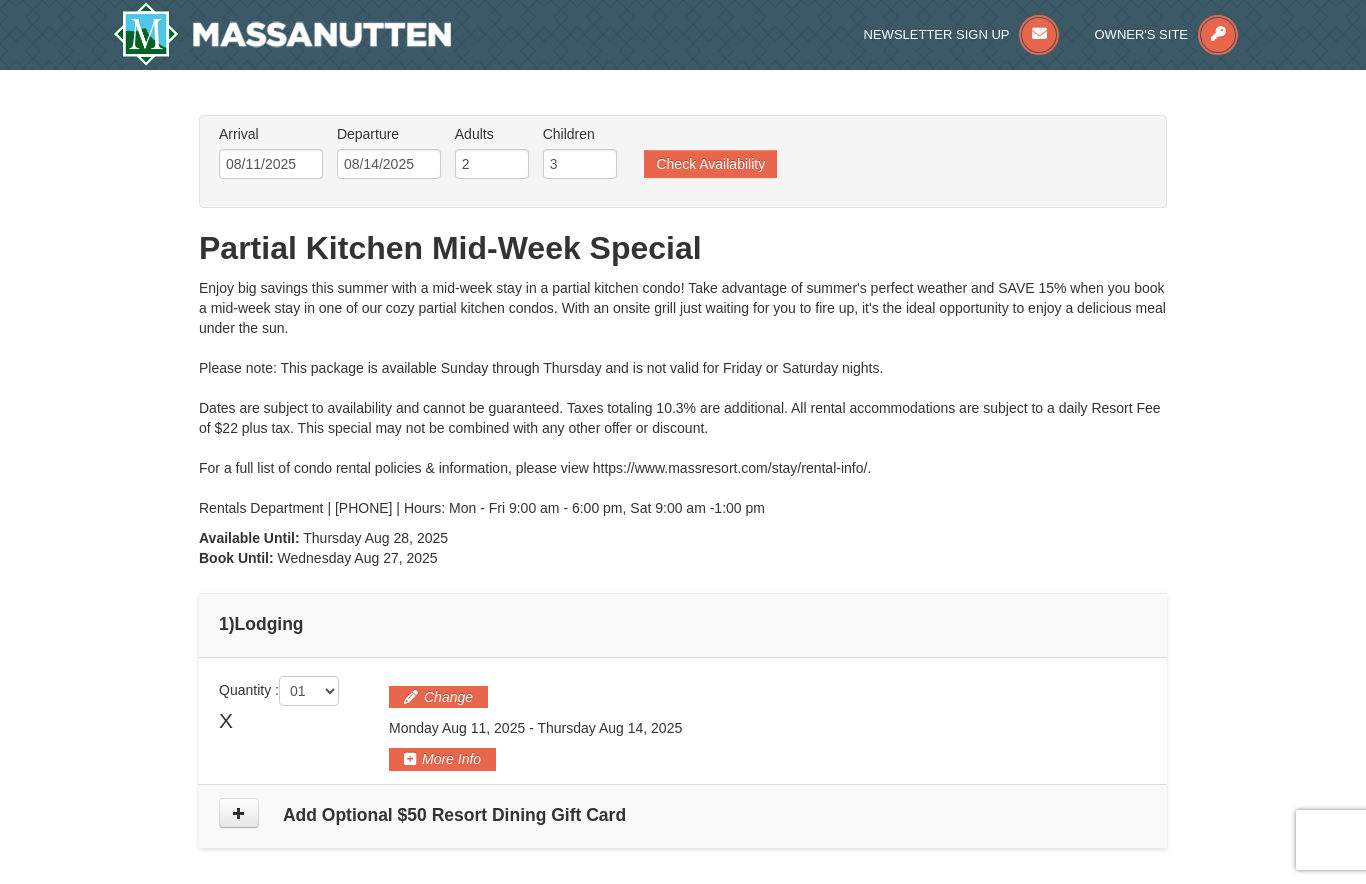 click on "Check Availability" at bounding box center [710, 164] 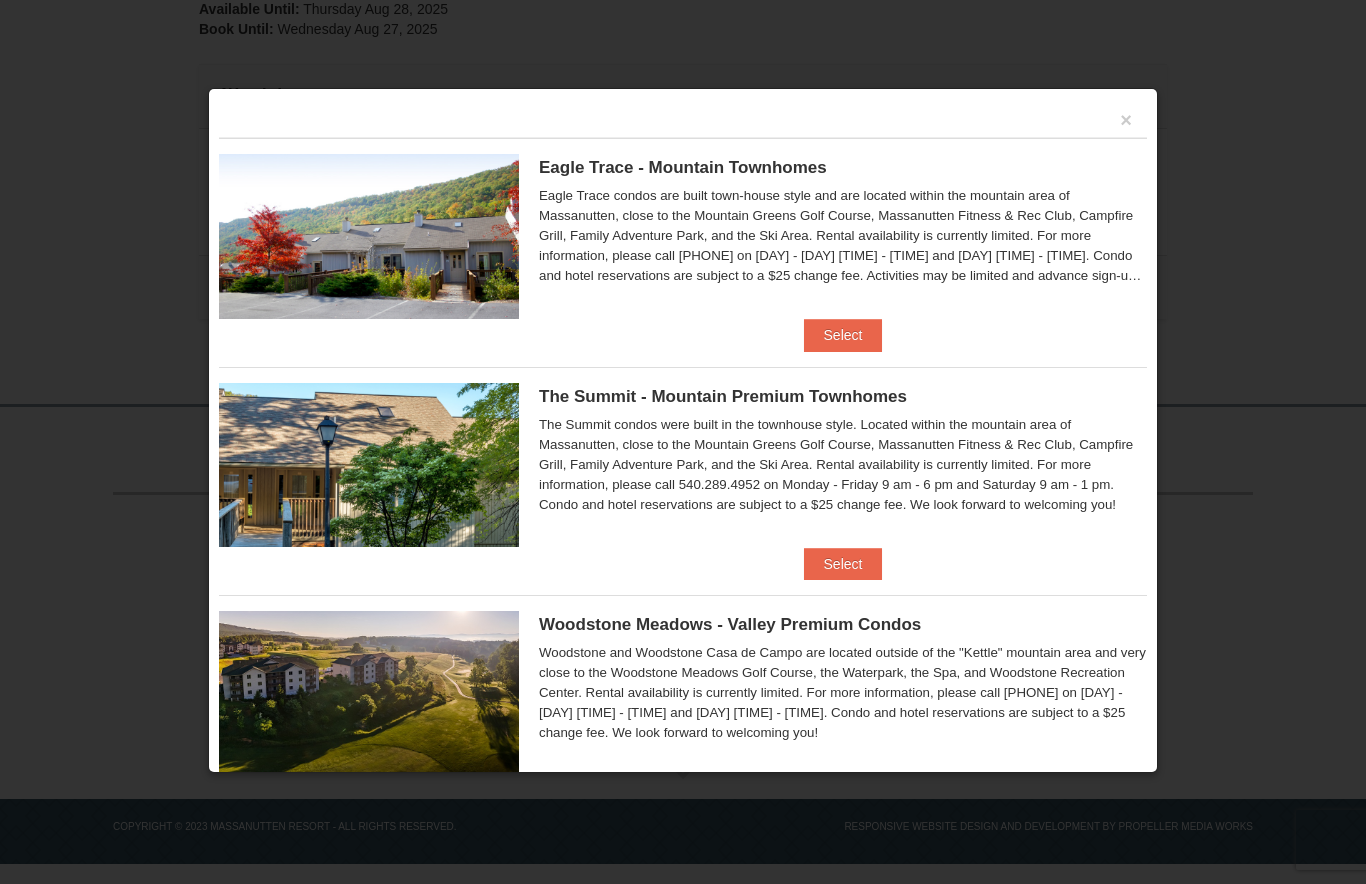 scroll, scrollTop: 528, scrollLeft: 0, axis: vertical 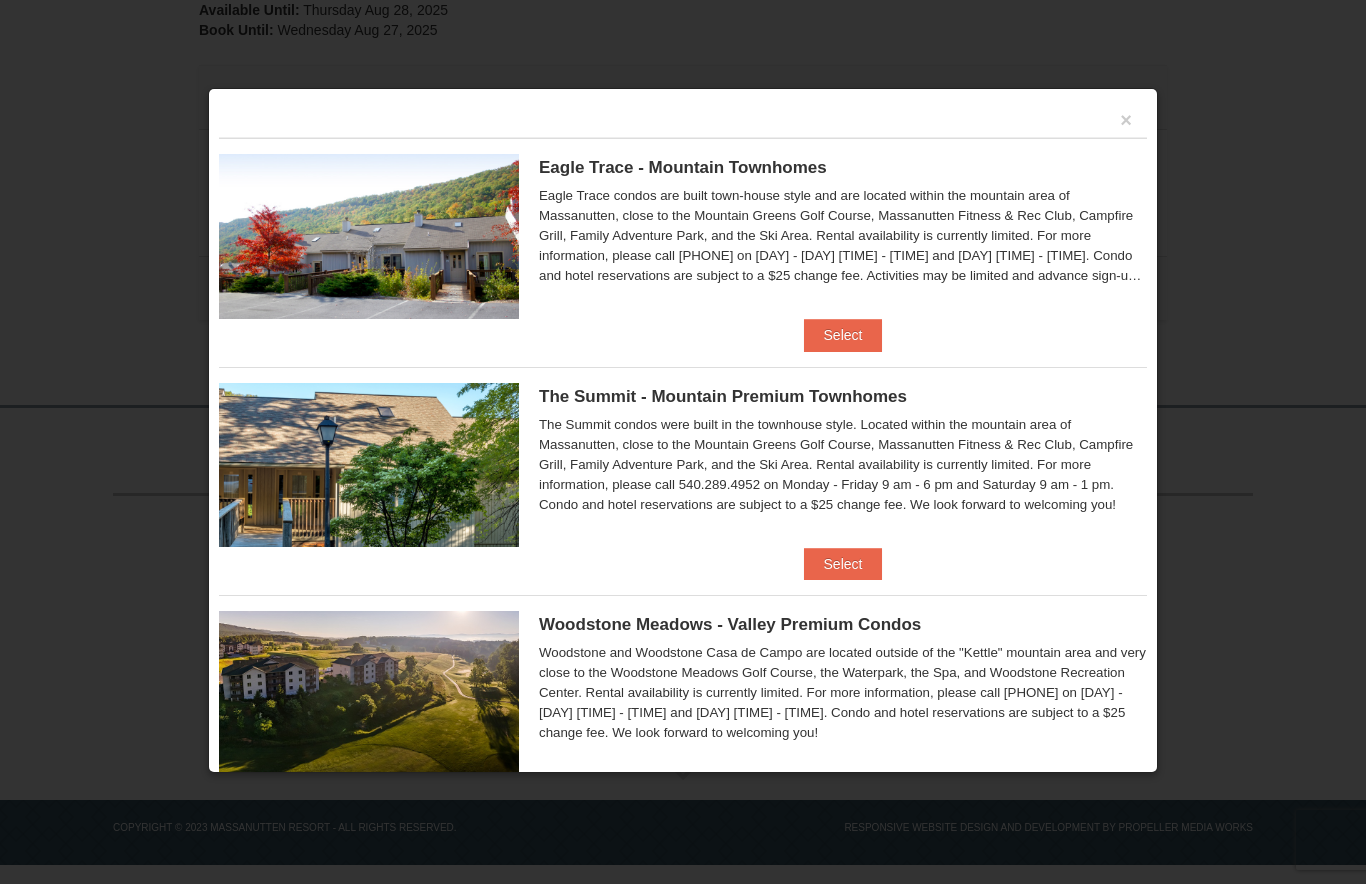 click on "Select" at bounding box center [843, 564] 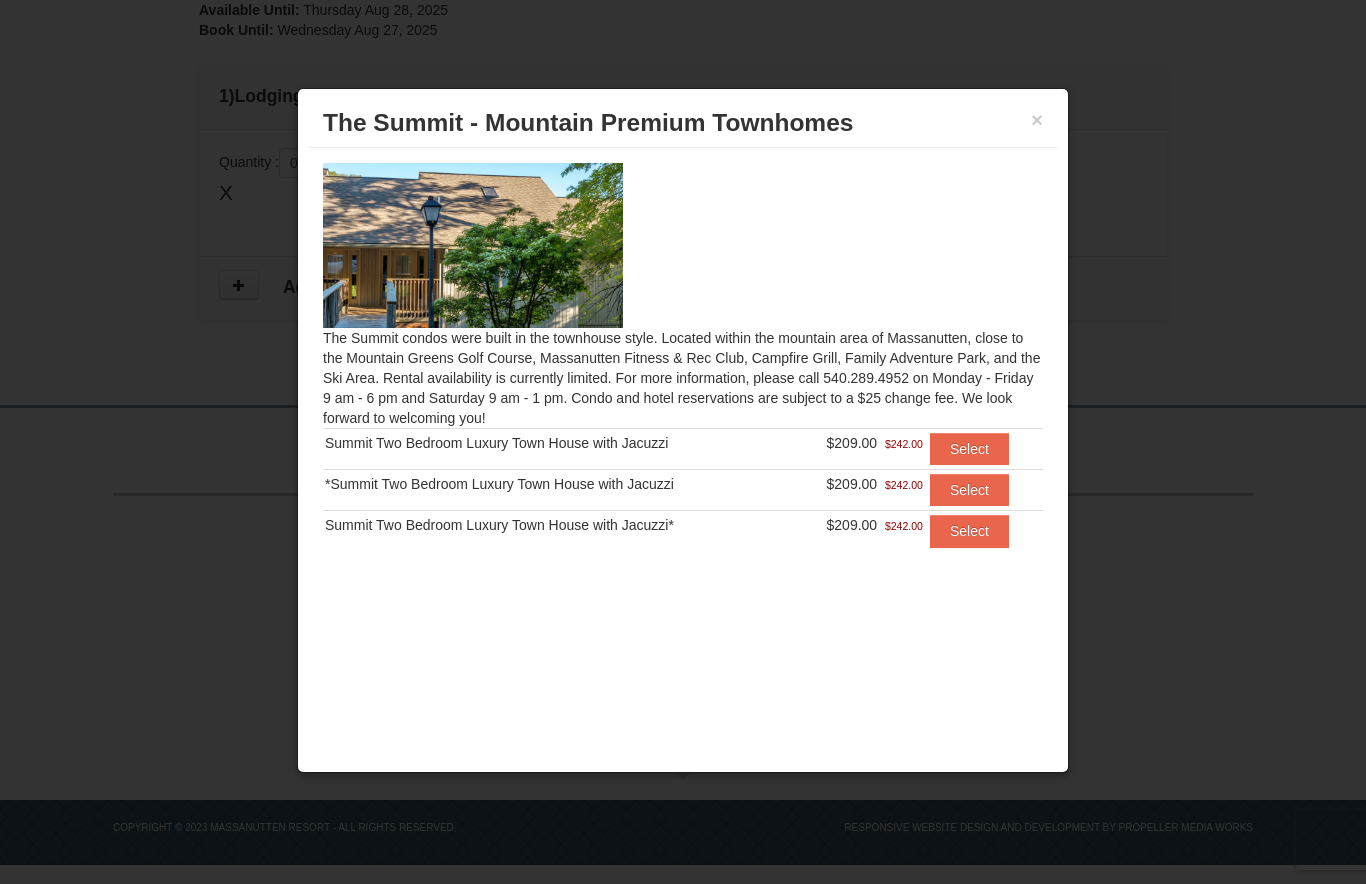 click at bounding box center (473, 245) 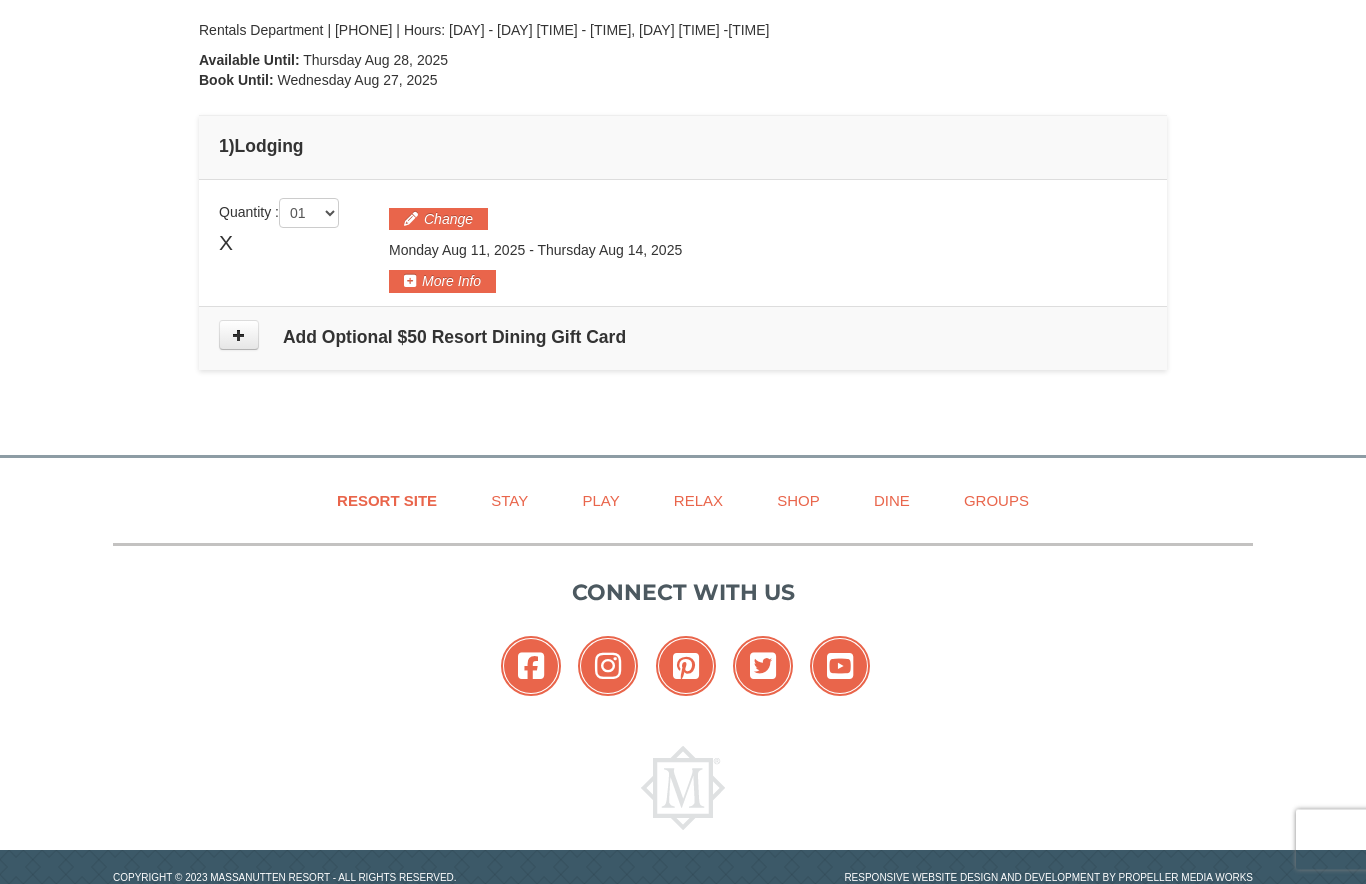 scroll, scrollTop: 478, scrollLeft: 0, axis: vertical 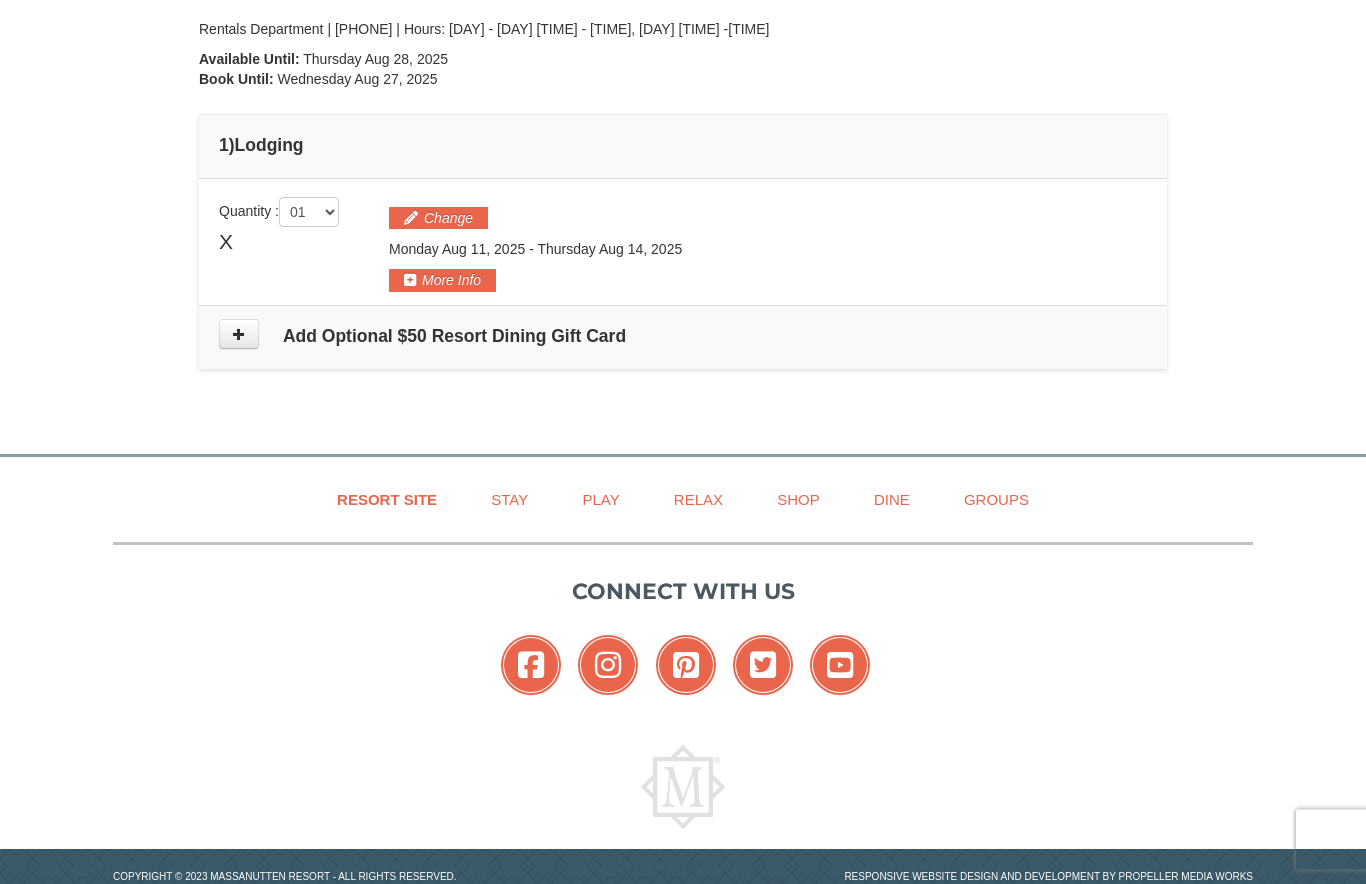 click on "Resort Site" at bounding box center (387, 500) 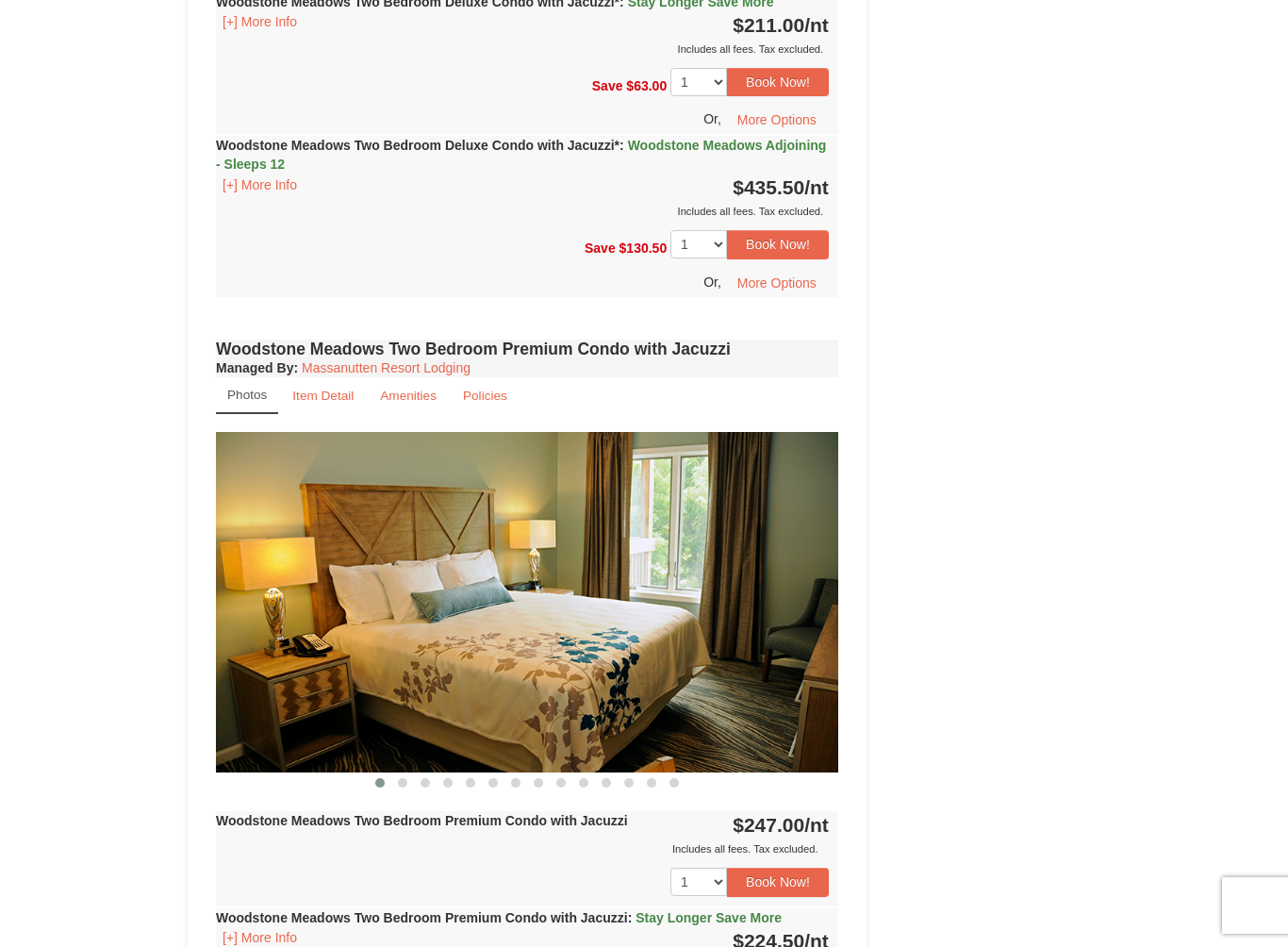 scroll, scrollTop: 2153, scrollLeft: 0, axis: vertical 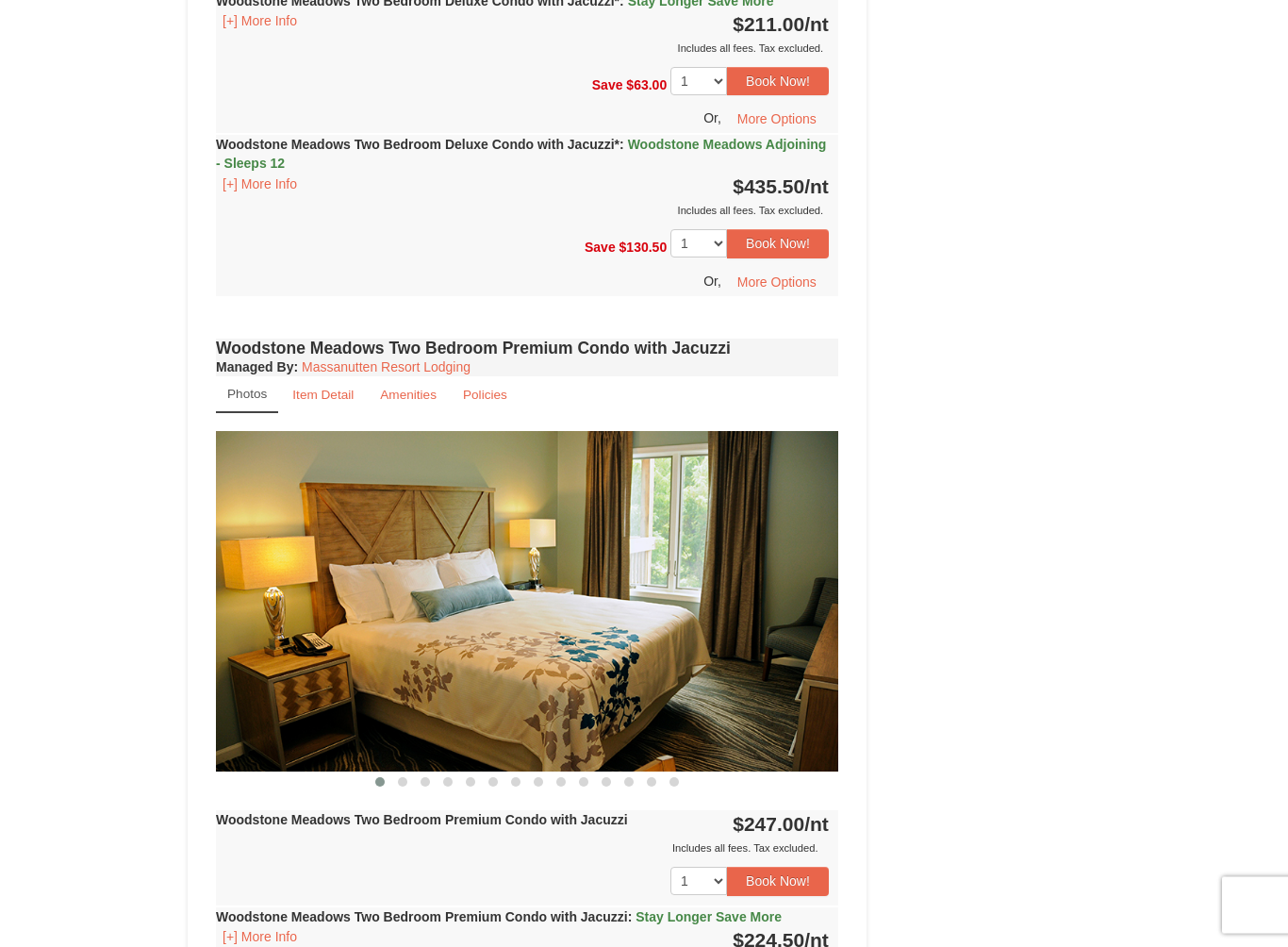 click at bounding box center (527, 602) 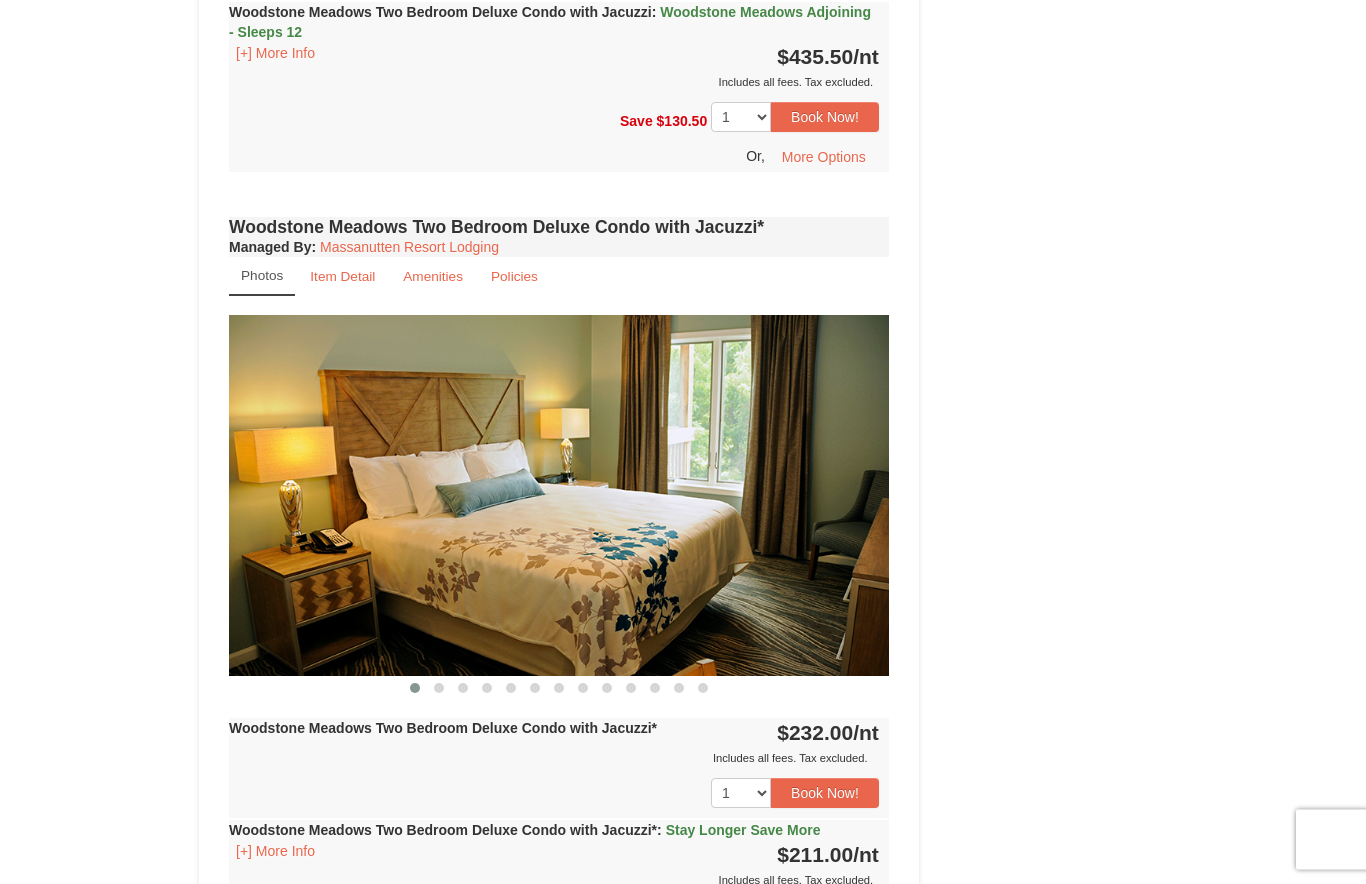 scroll, scrollTop: 1426, scrollLeft: 0, axis: vertical 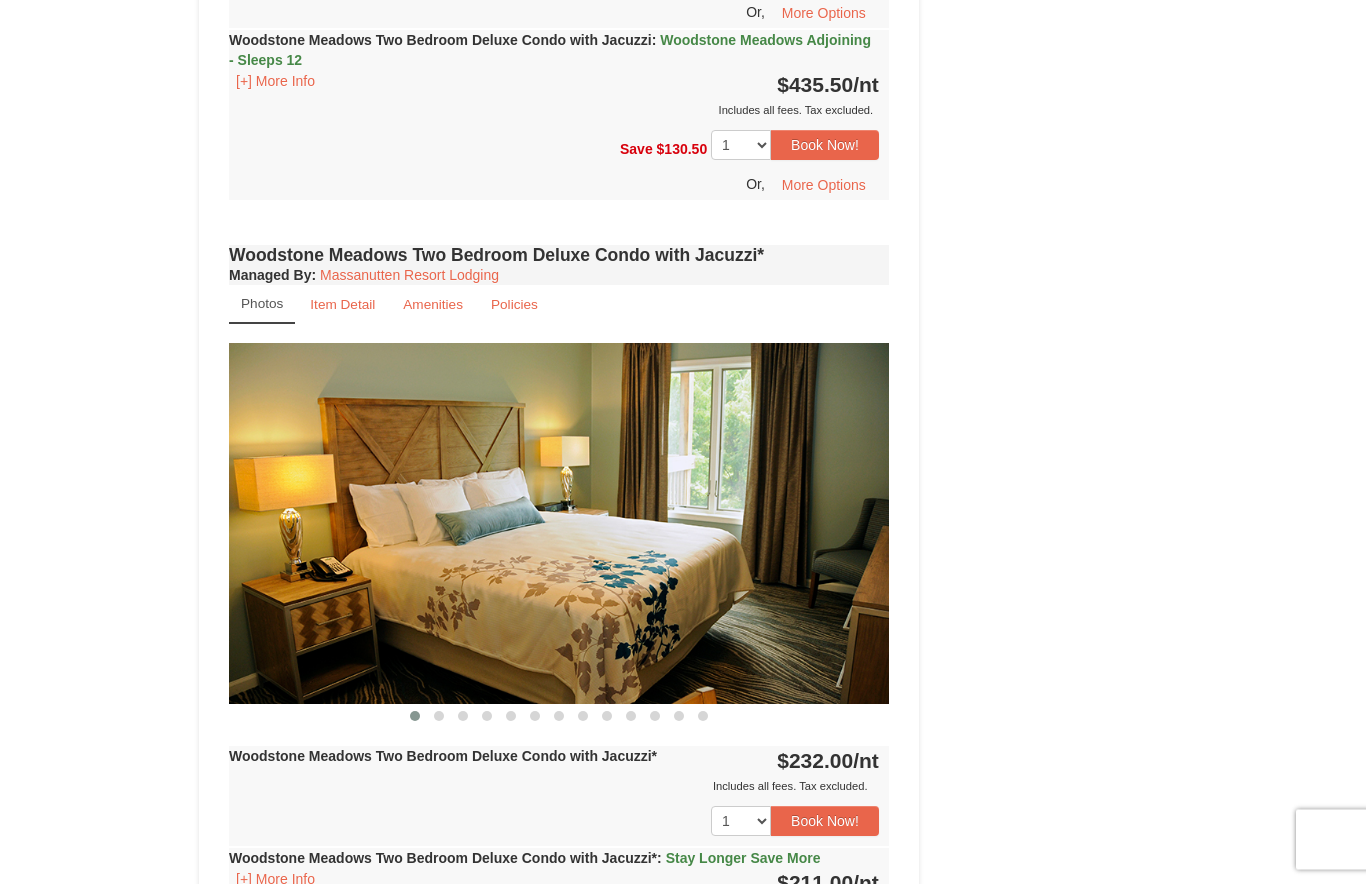 click at bounding box center (559, 524) 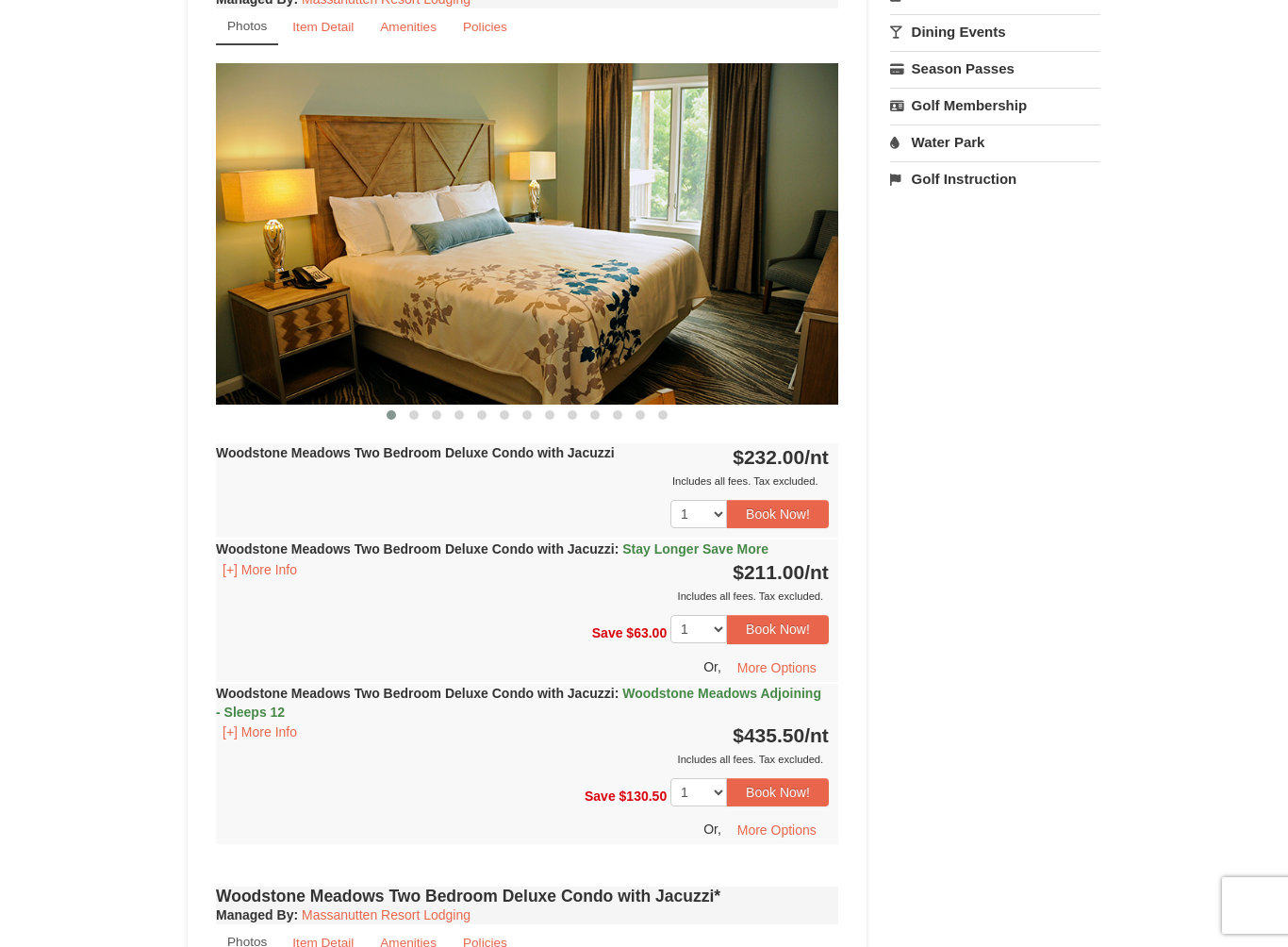scroll, scrollTop: 684, scrollLeft: 0, axis: vertical 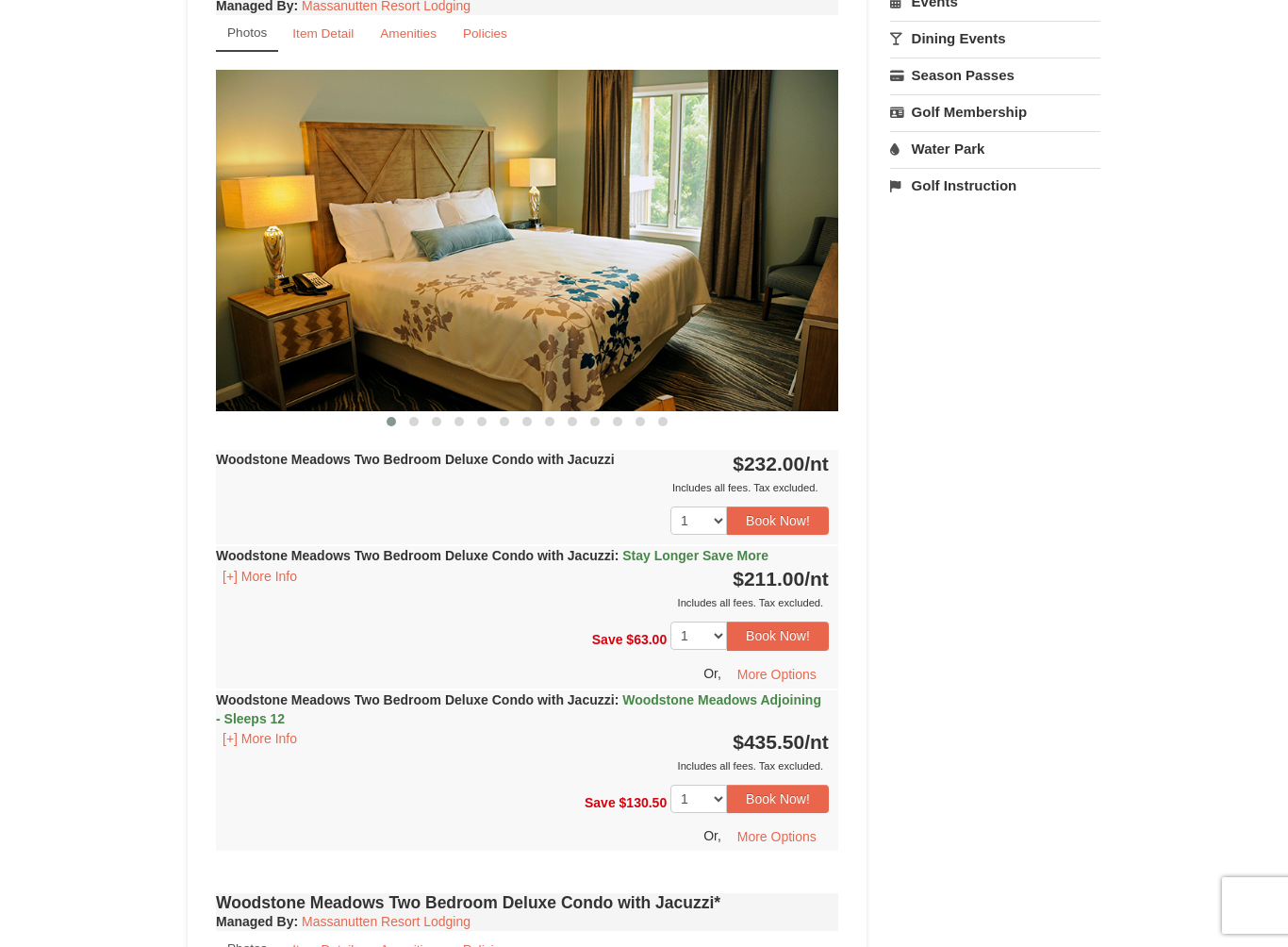 click on "Includes all fees. Tax excluded." at bounding box center (522, 603) 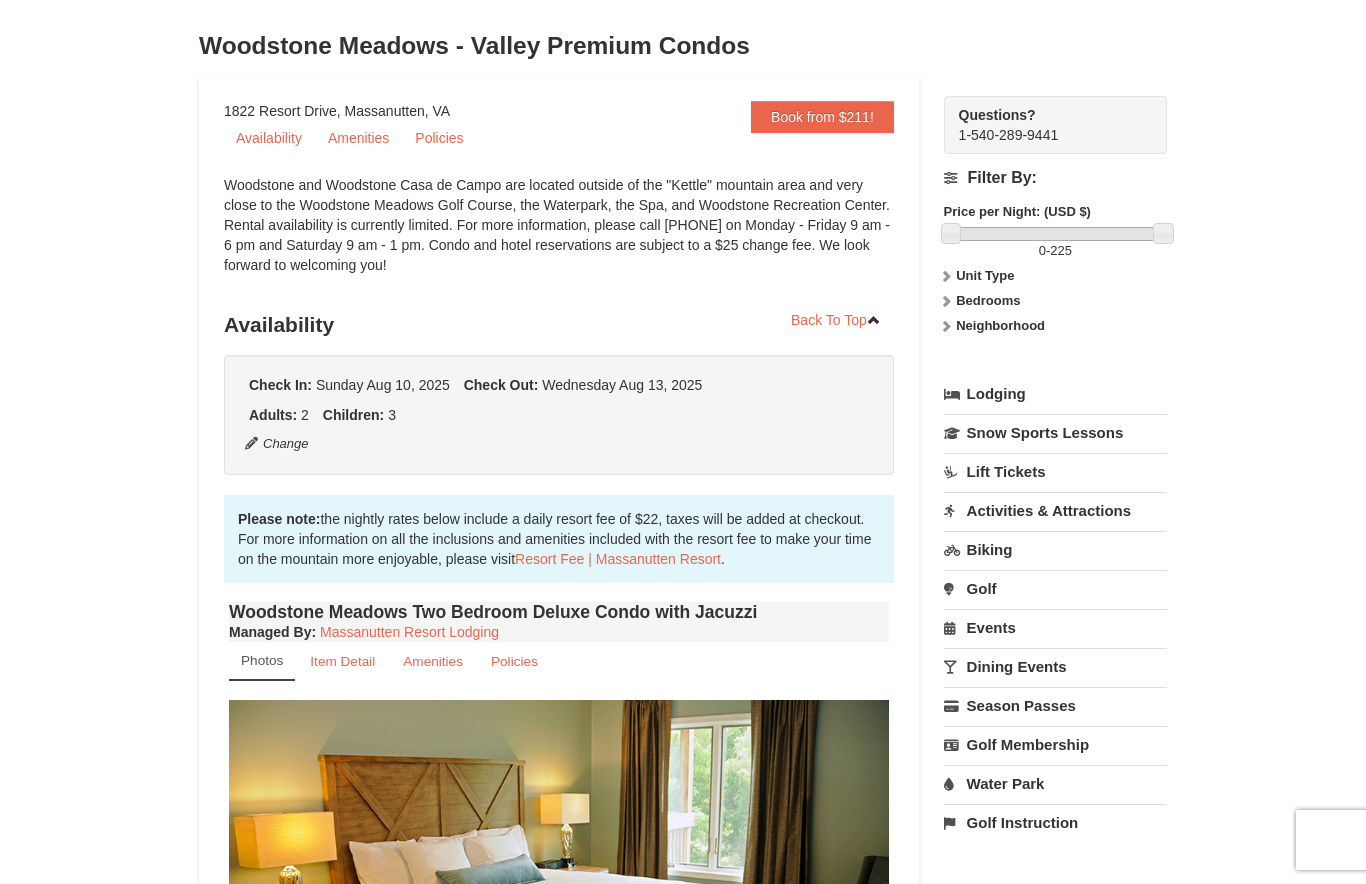 scroll, scrollTop: 0, scrollLeft: 0, axis: both 